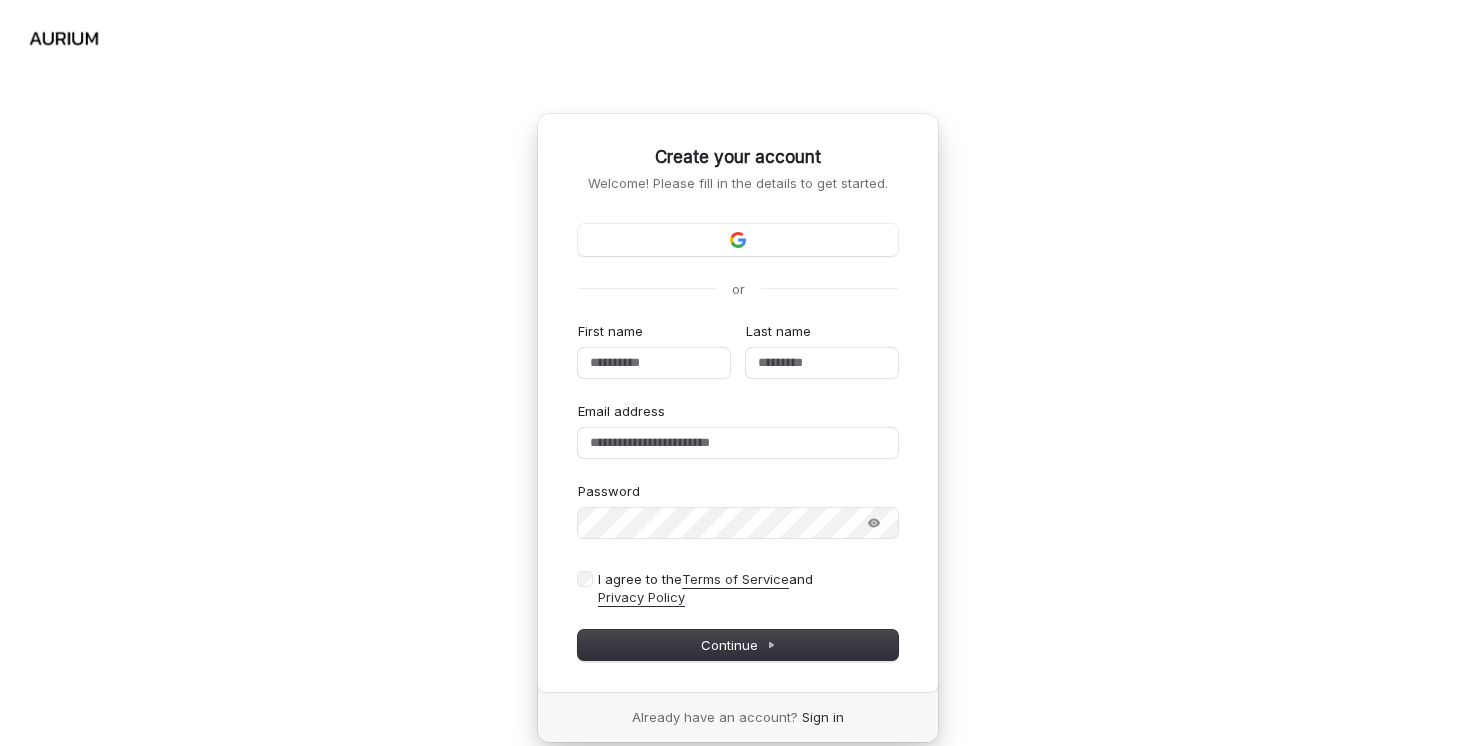 scroll, scrollTop: 0, scrollLeft: 0, axis: both 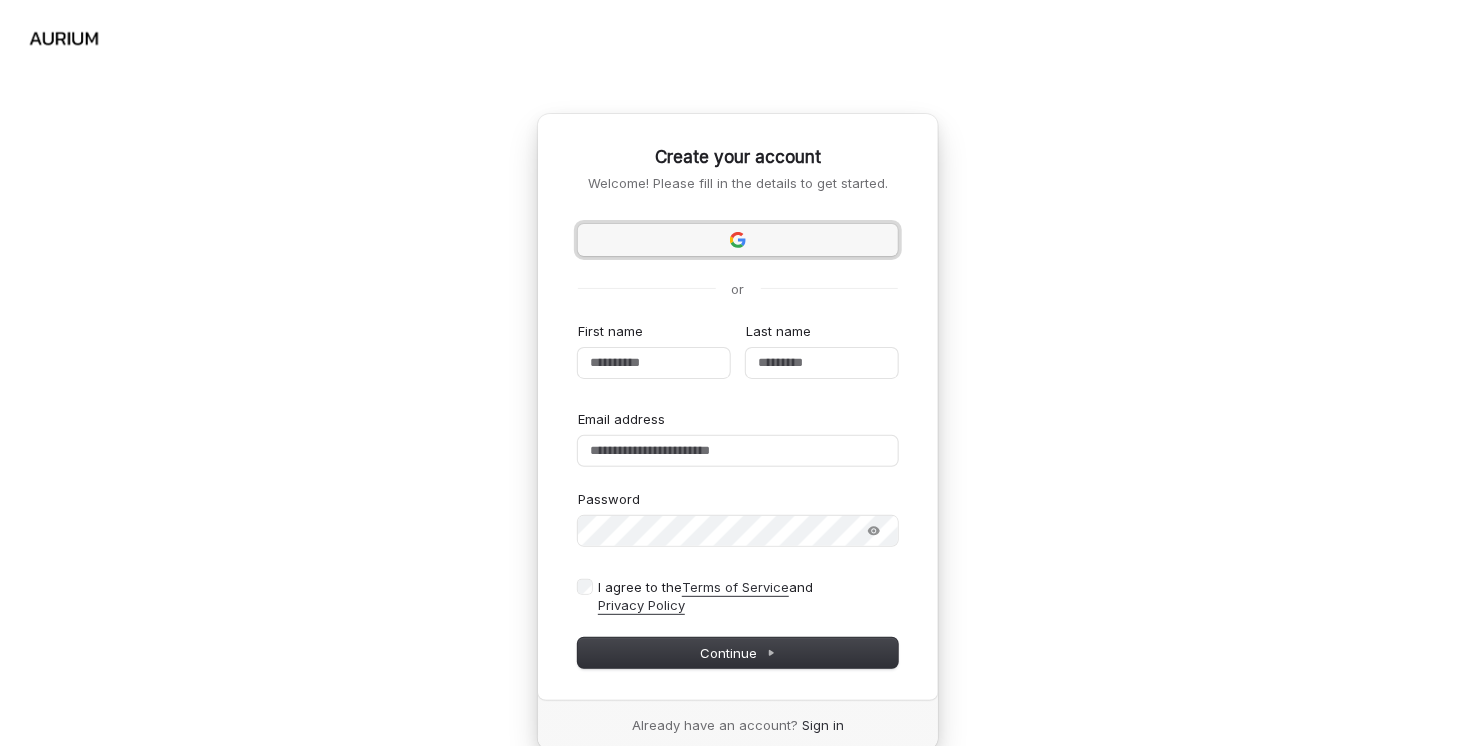 click at bounding box center (738, 240) 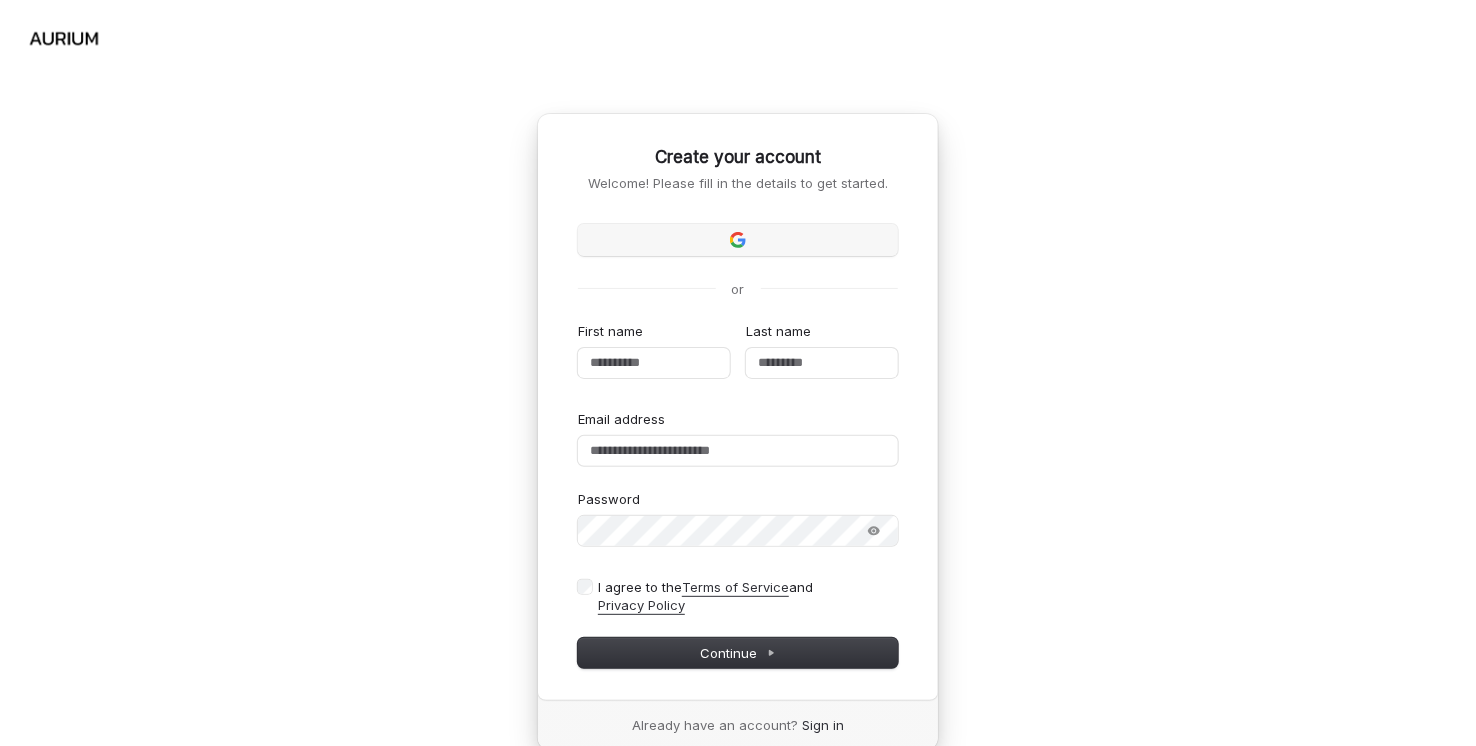 type 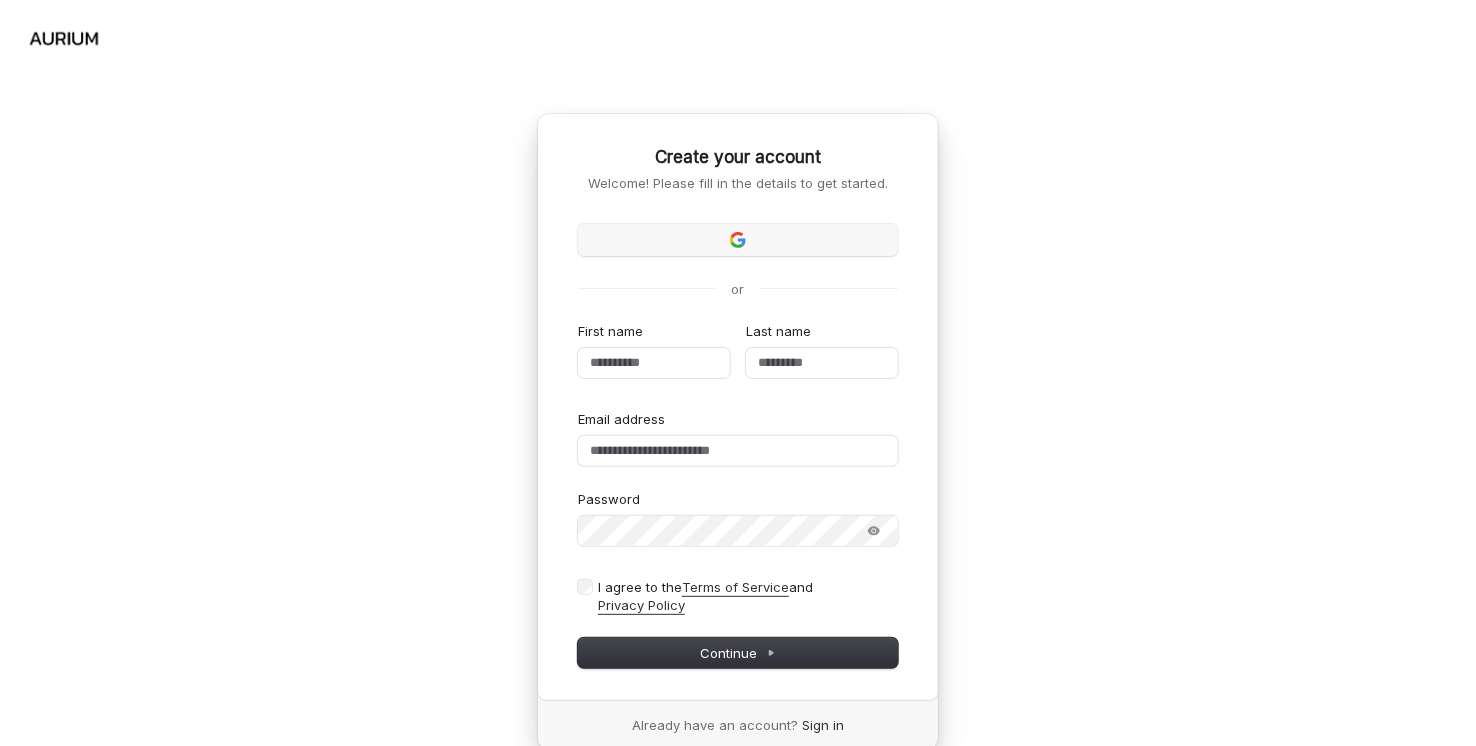 type 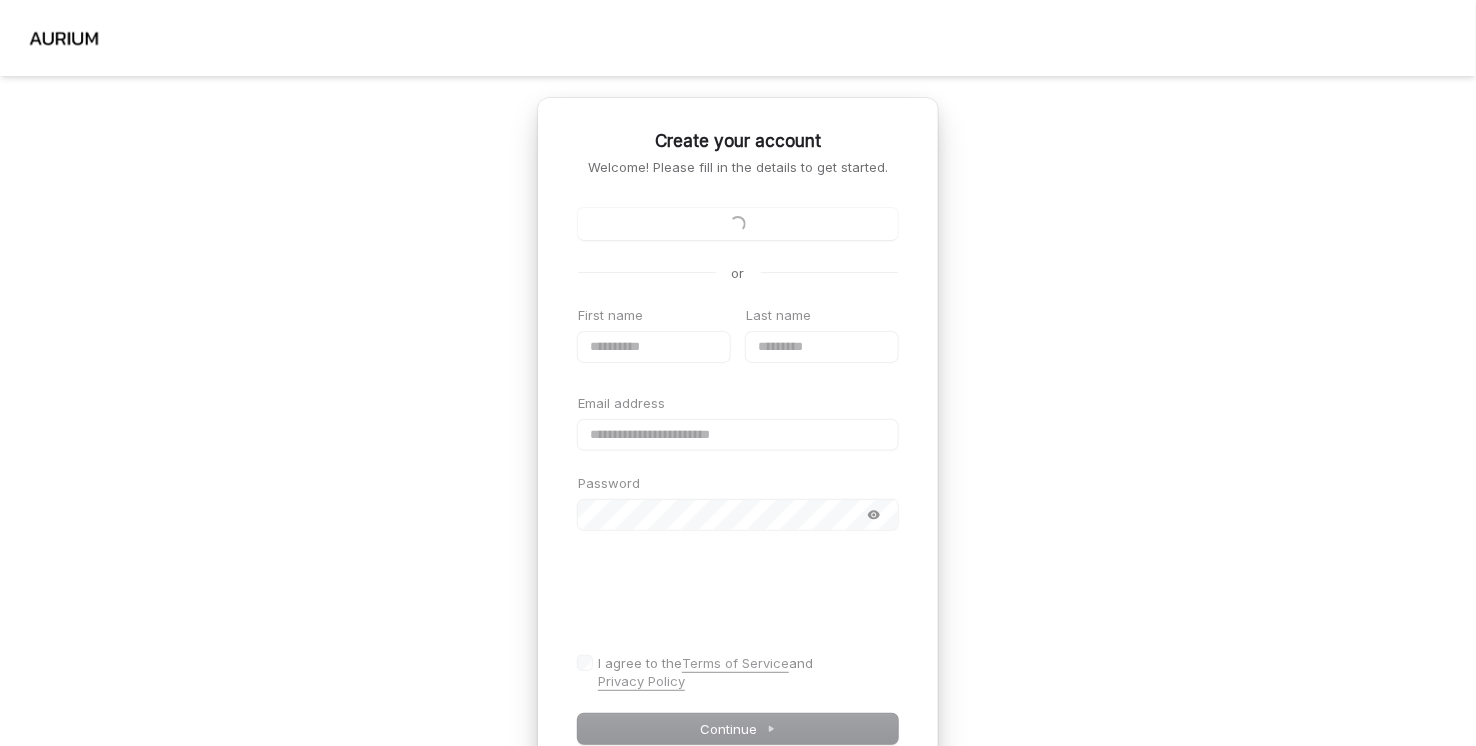 scroll, scrollTop: 20, scrollLeft: 0, axis: vertical 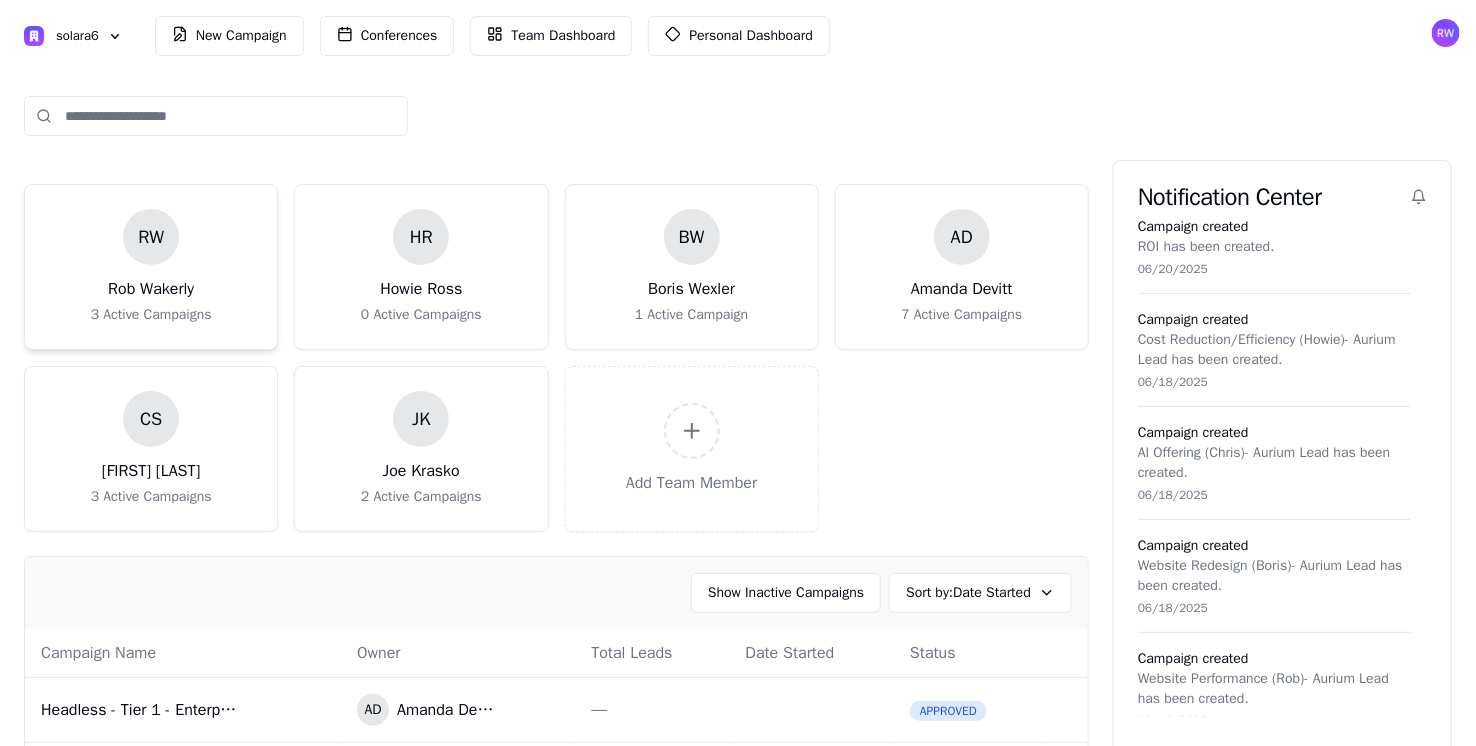 click on "[FIRST] [FIRST] [NUMBER] Active Campaigns" at bounding box center [151, 267] 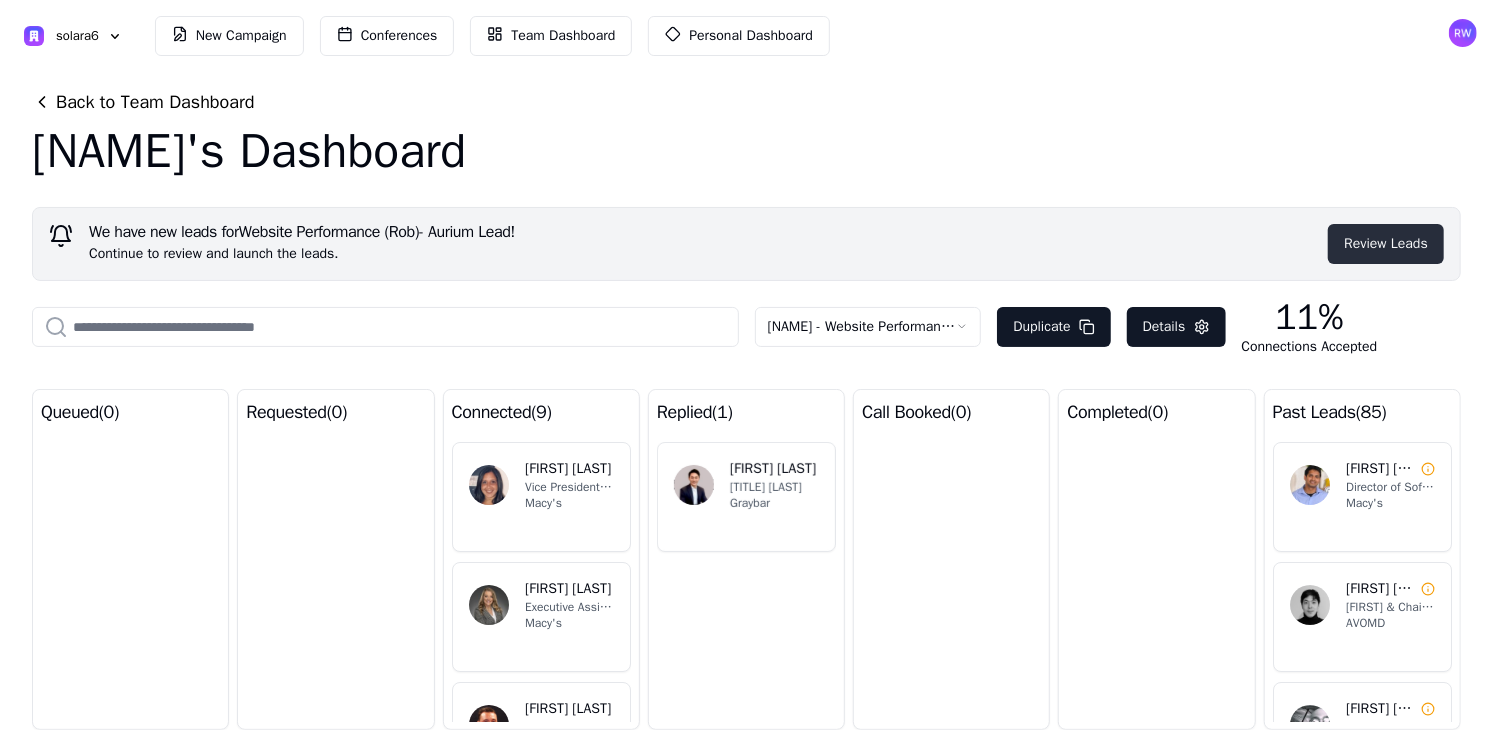 click on "Review Leads" at bounding box center (1386, 244) 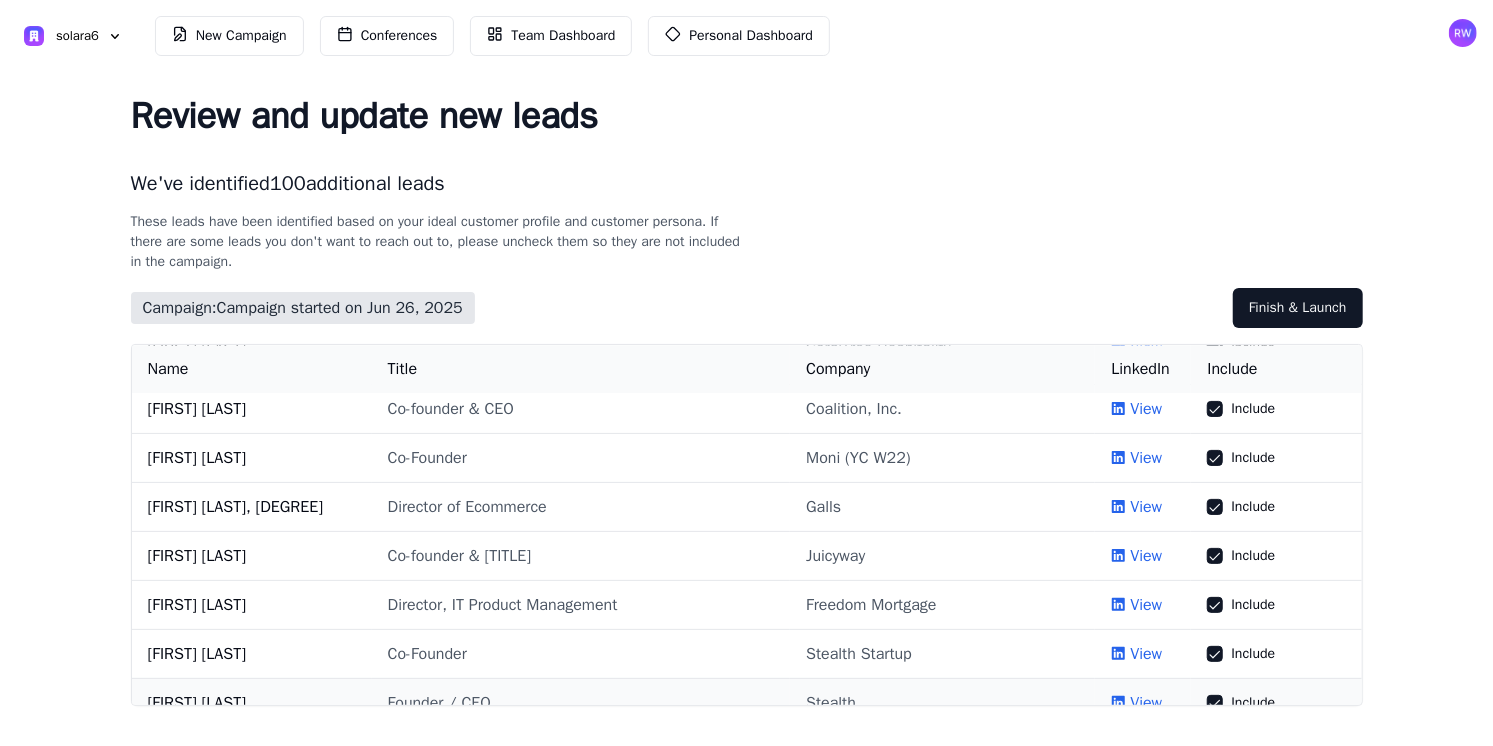scroll, scrollTop: 2888, scrollLeft: 0, axis: vertical 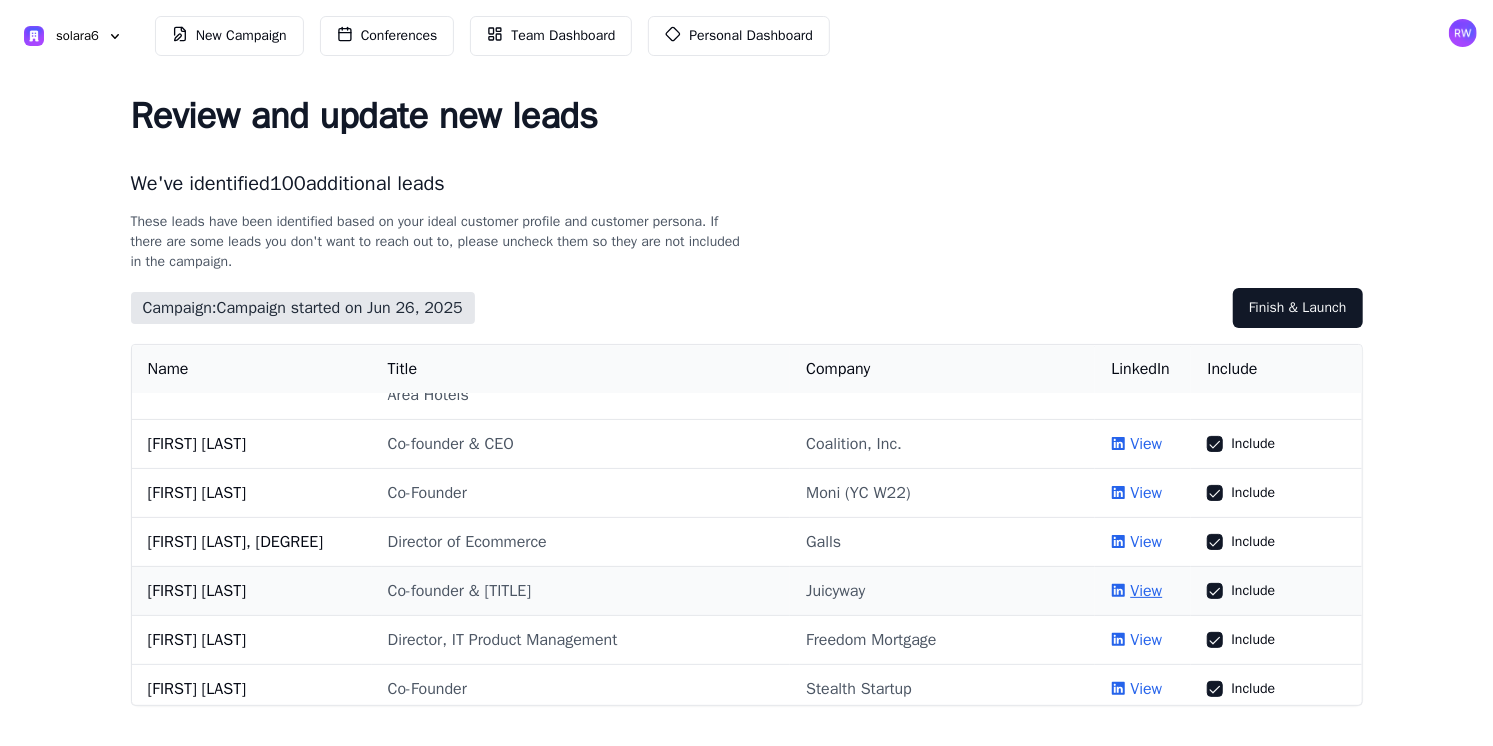 click on "View" at bounding box center [1146, 591] 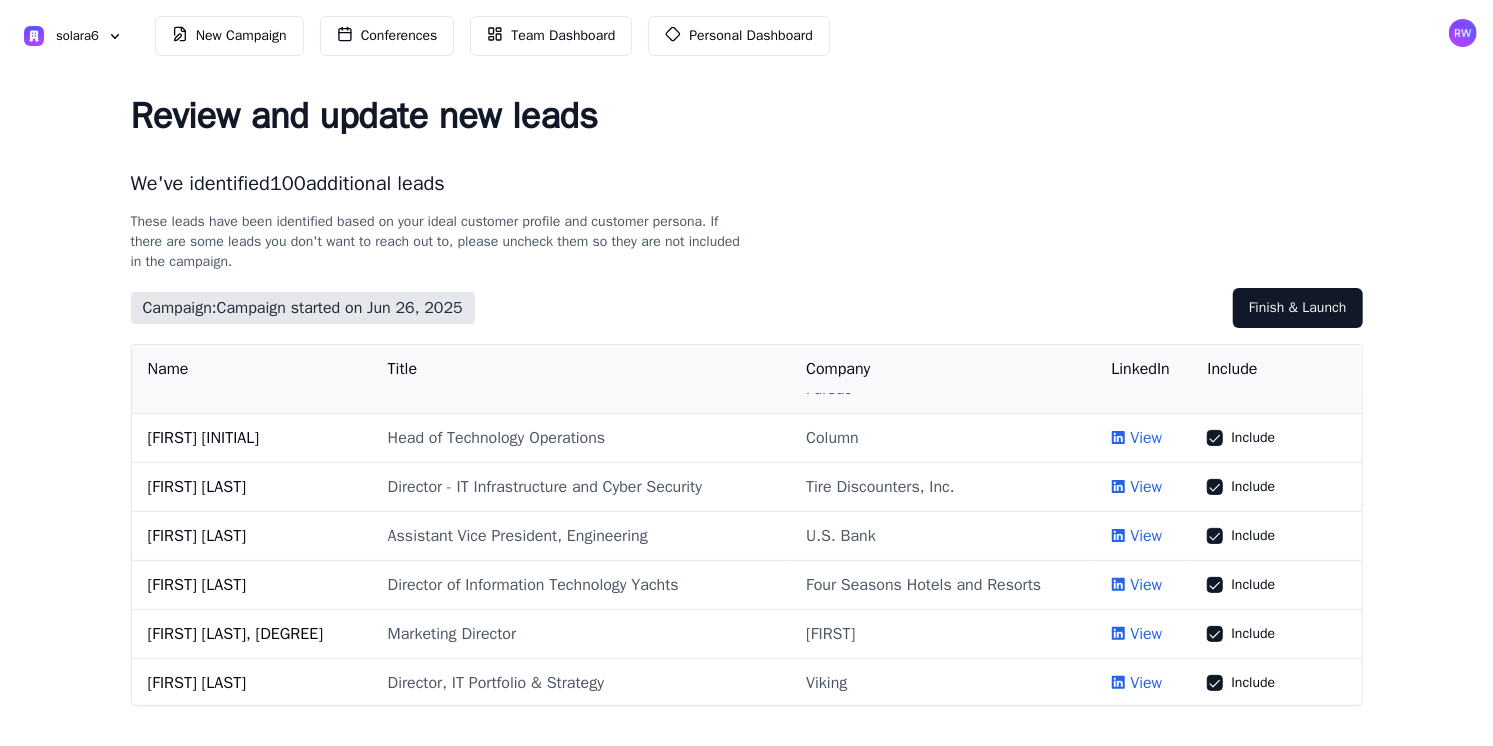 scroll, scrollTop: 4444, scrollLeft: 0, axis: vertical 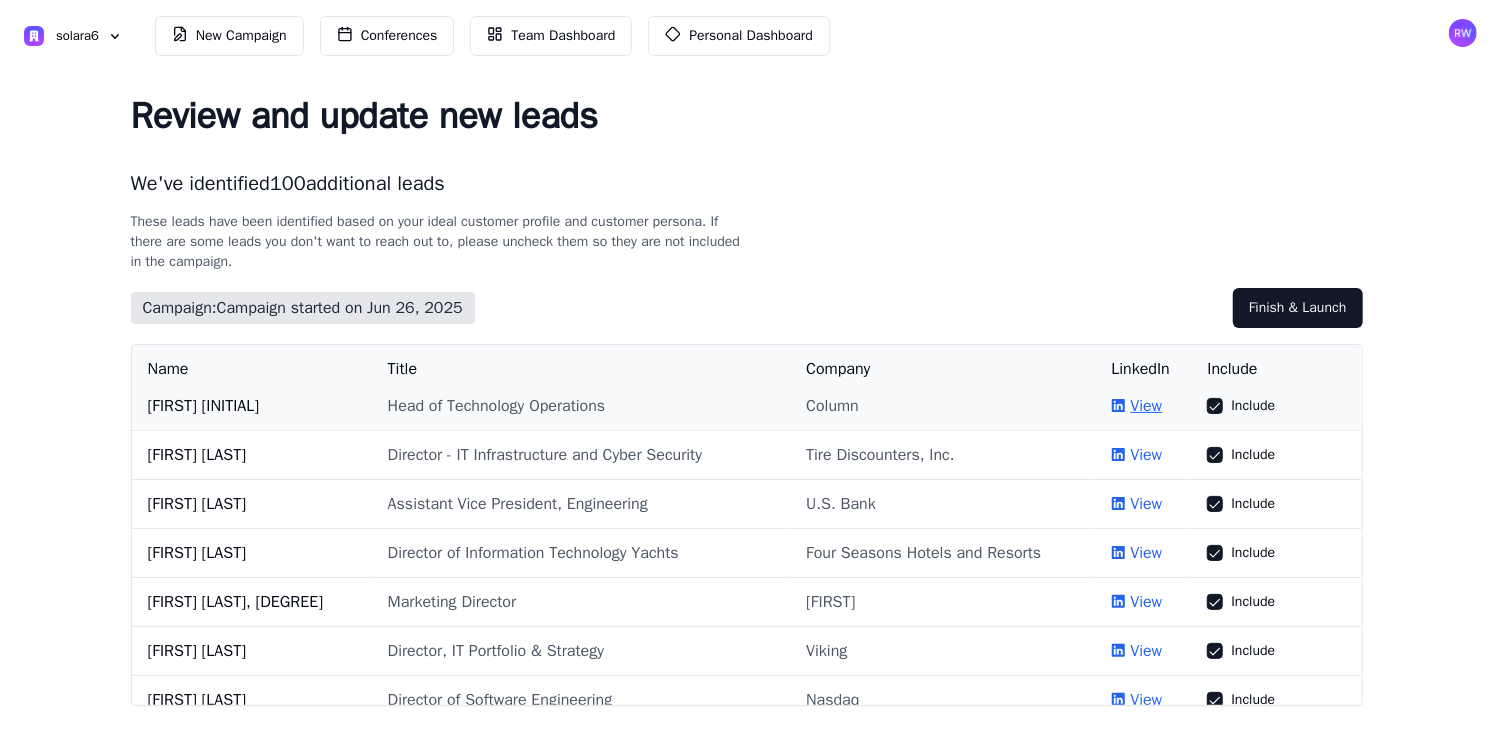 click on "View" at bounding box center [1146, 406] 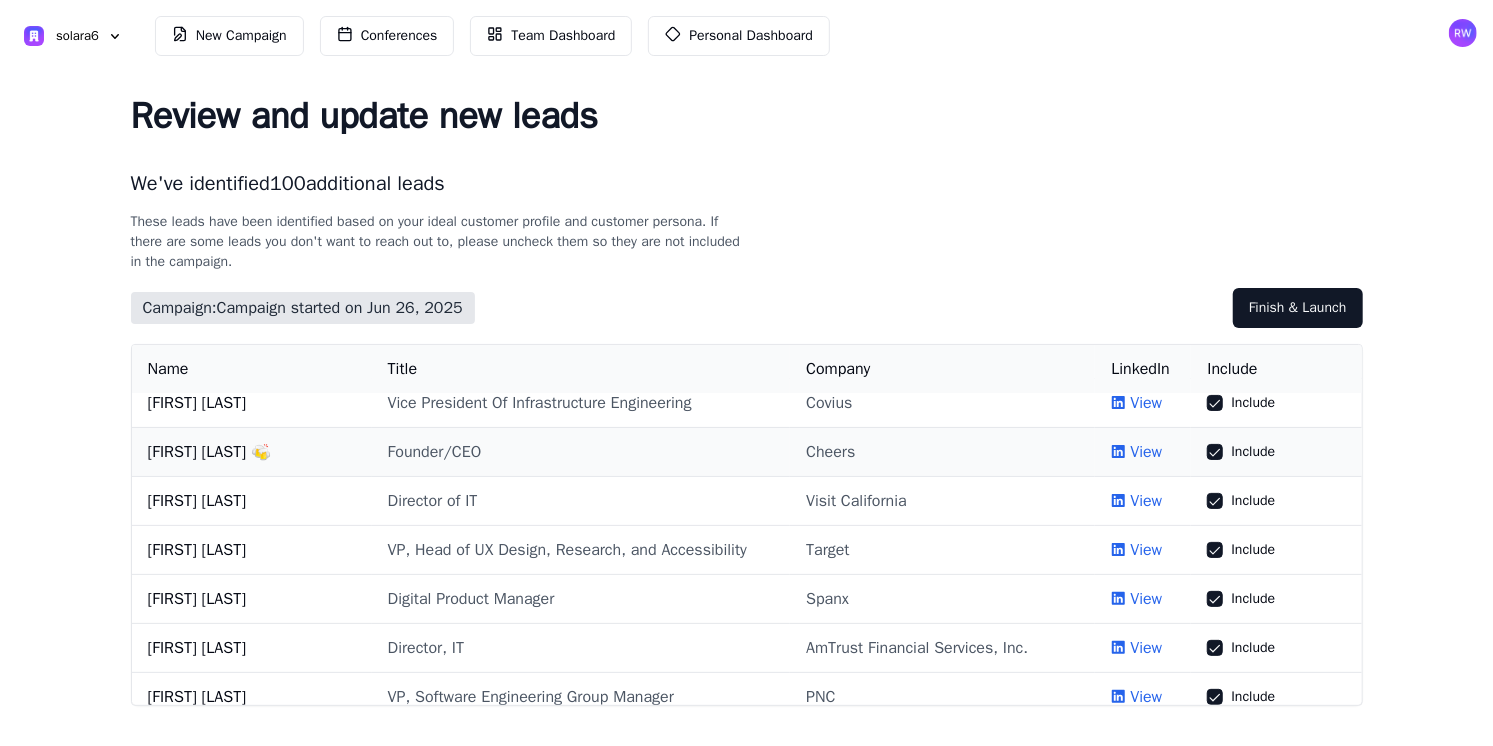 scroll, scrollTop: 0, scrollLeft: 0, axis: both 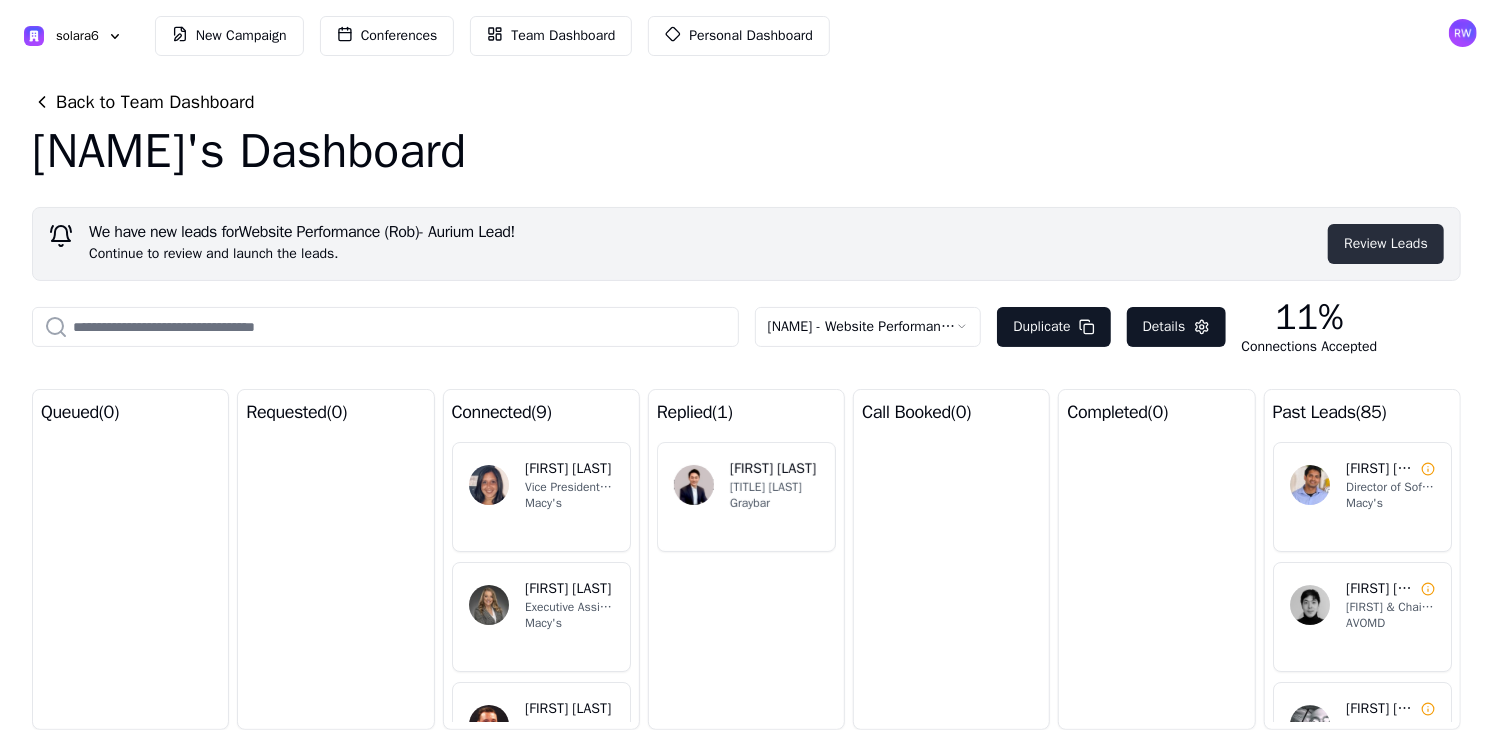 click on "Review Leads" at bounding box center (1386, 244) 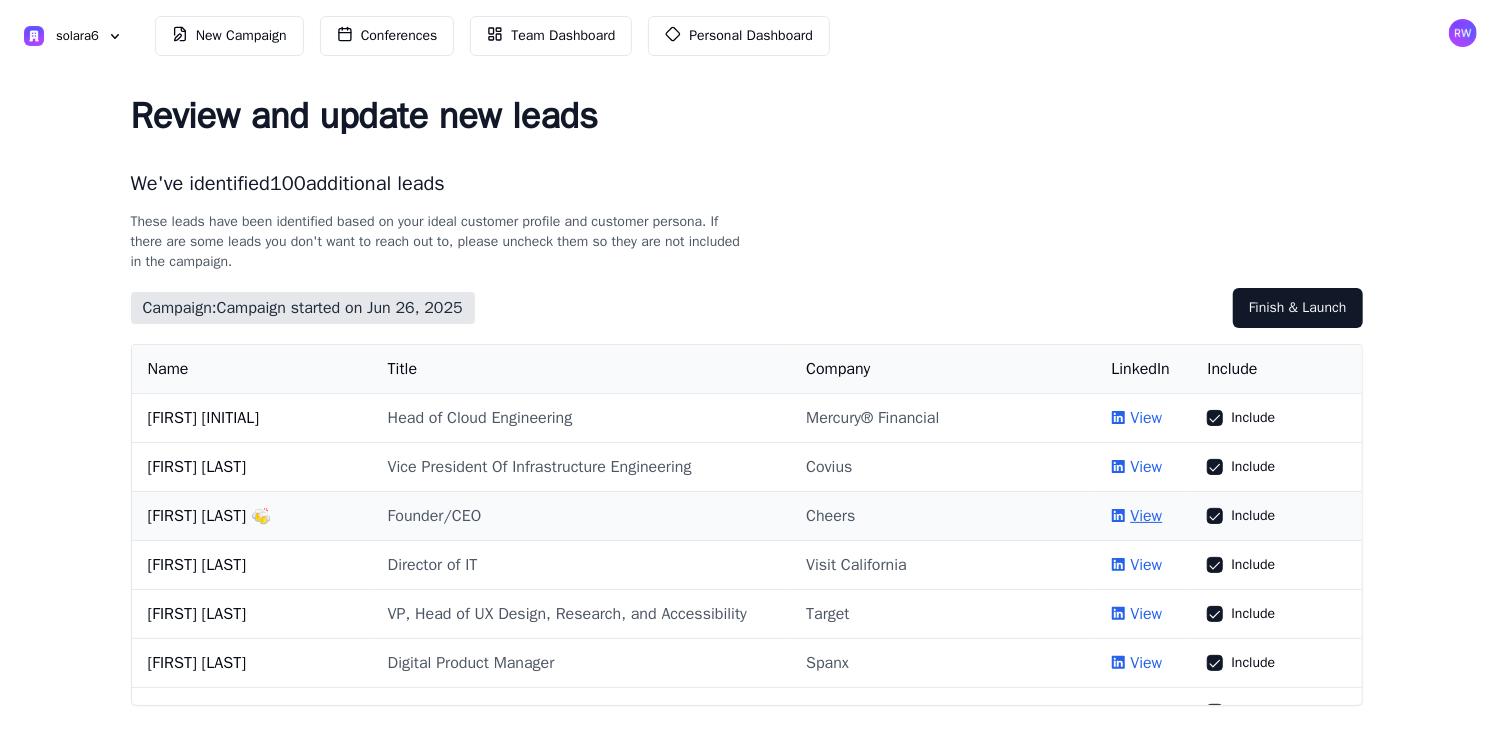 click on "View" at bounding box center (1143, 516) 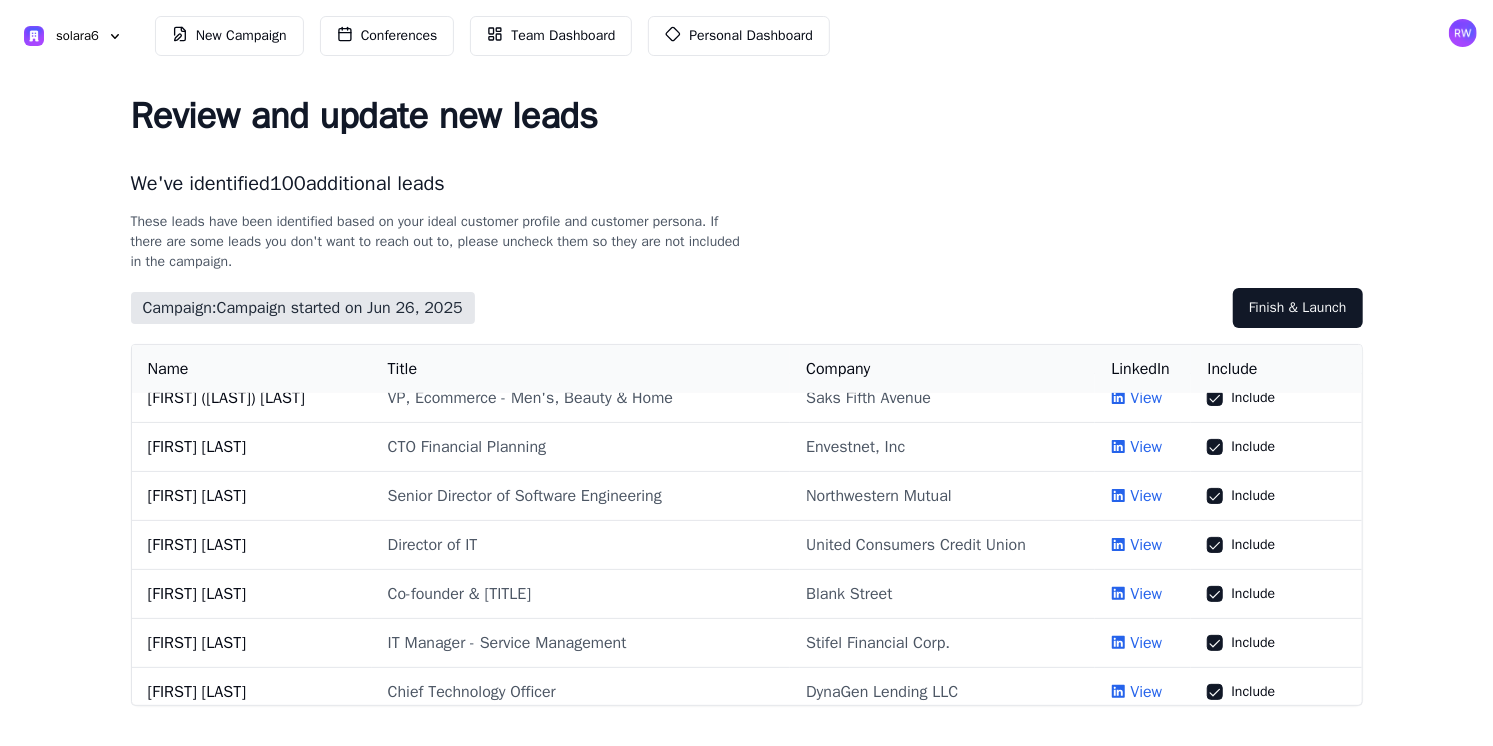 scroll, scrollTop: 666, scrollLeft: 0, axis: vertical 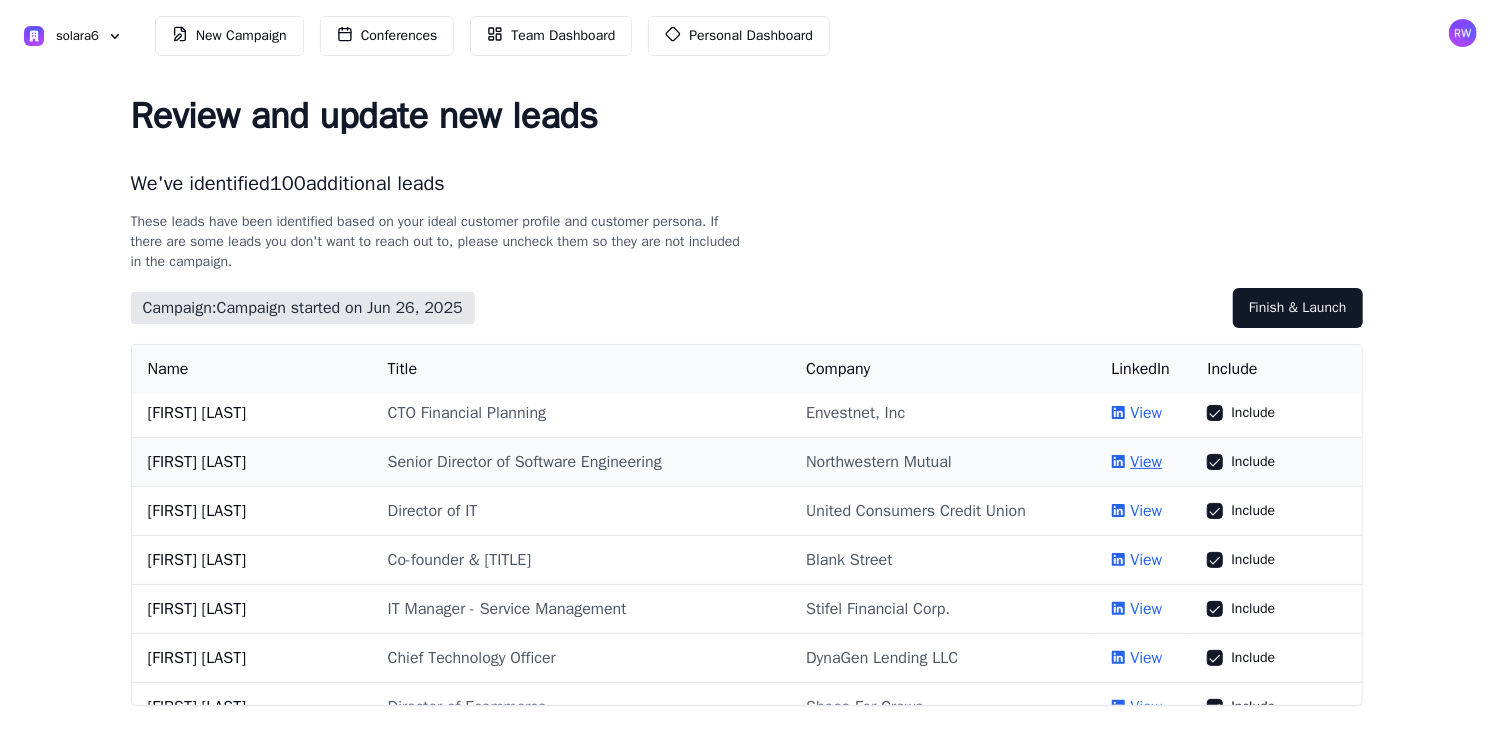 click on "View" at bounding box center [1146, 462] 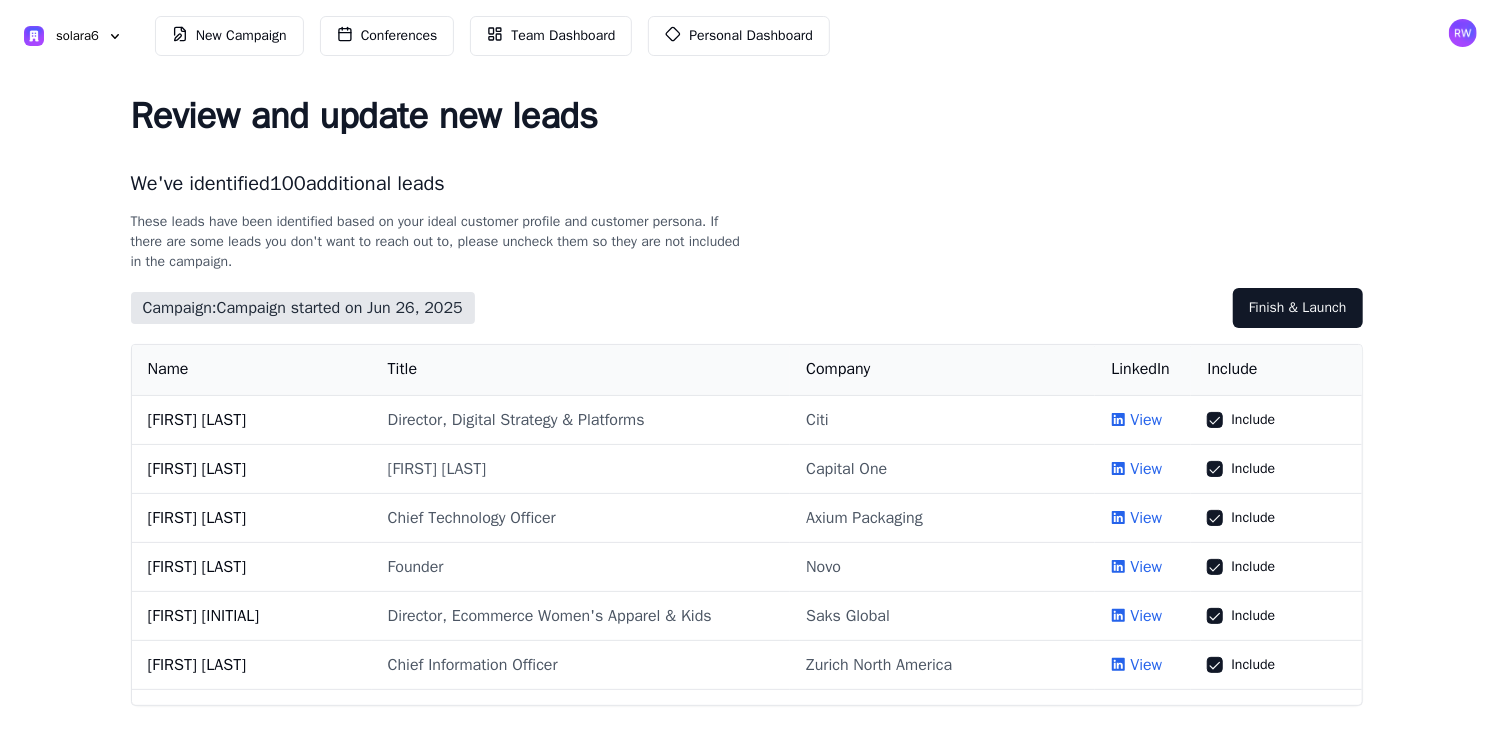 scroll, scrollTop: 1333, scrollLeft: 0, axis: vertical 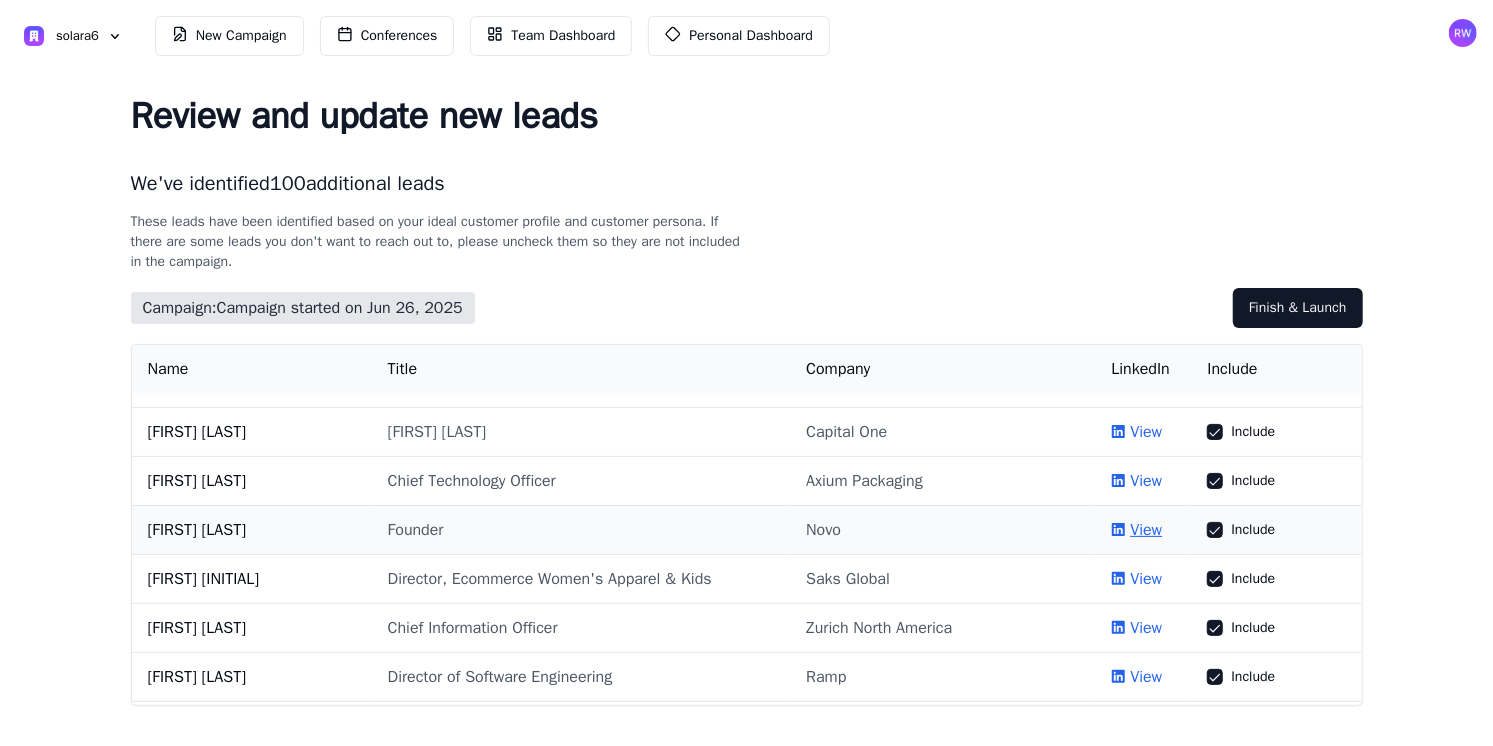 click on "View" at bounding box center (1146, 530) 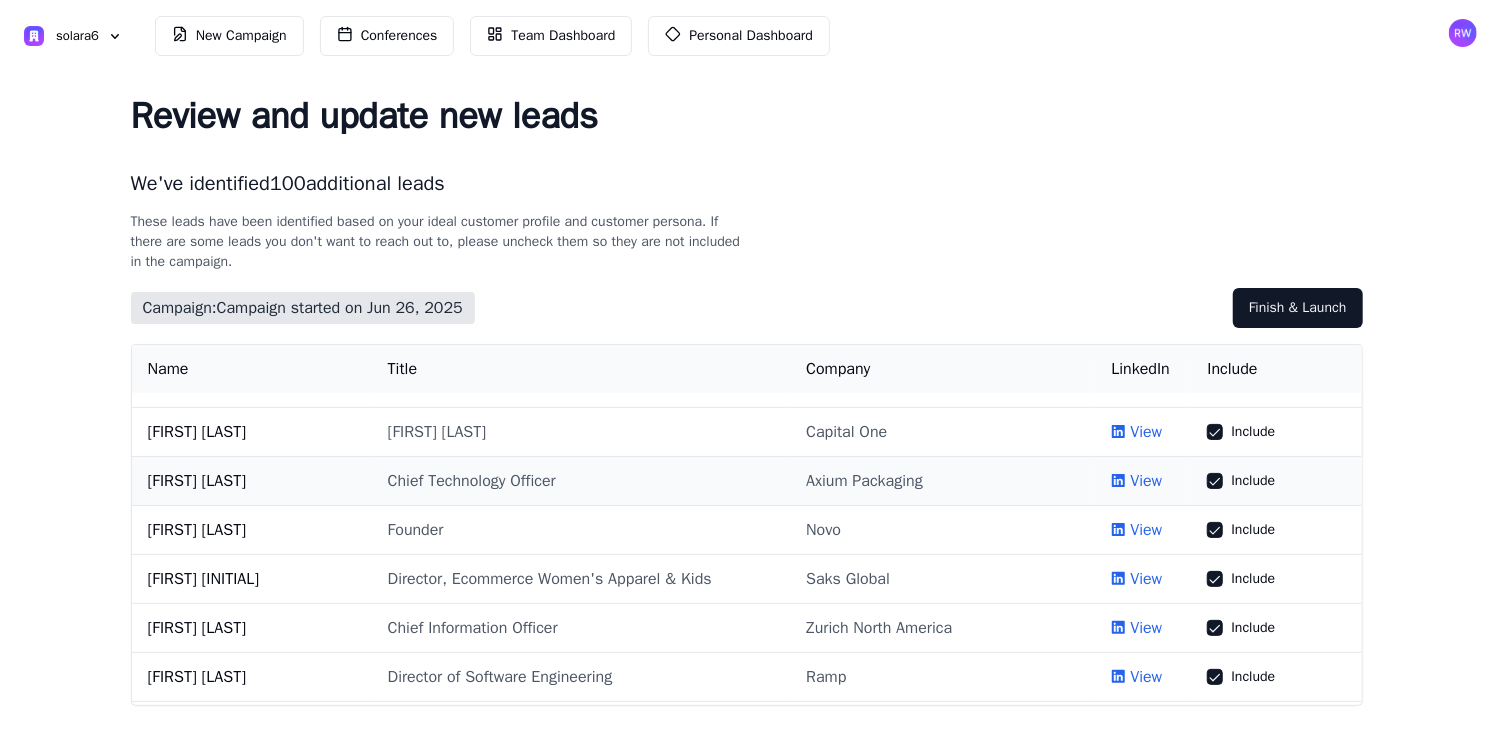 scroll, scrollTop: 1555, scrollLeft: 0, axis: vertical 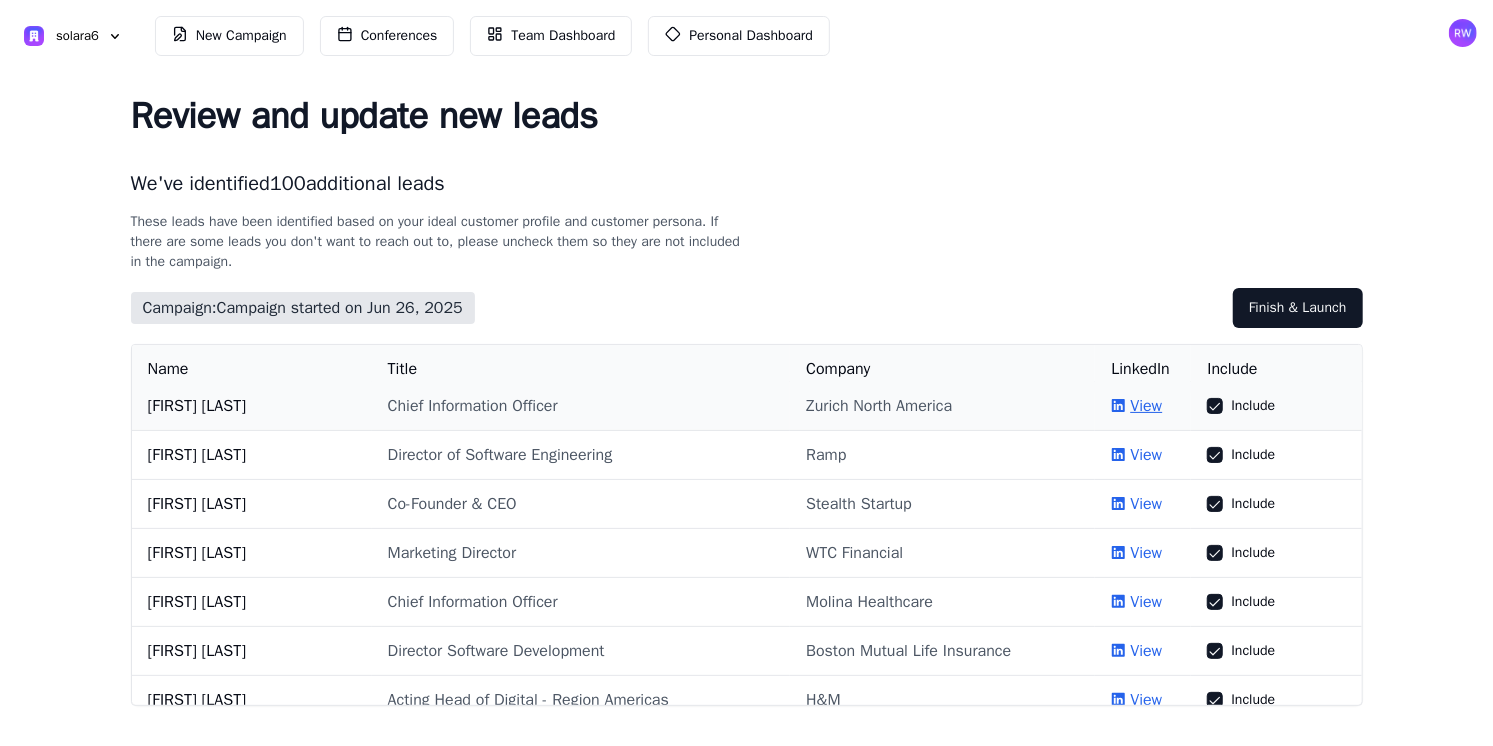 click on "View" at bounding box center (1146, 406) 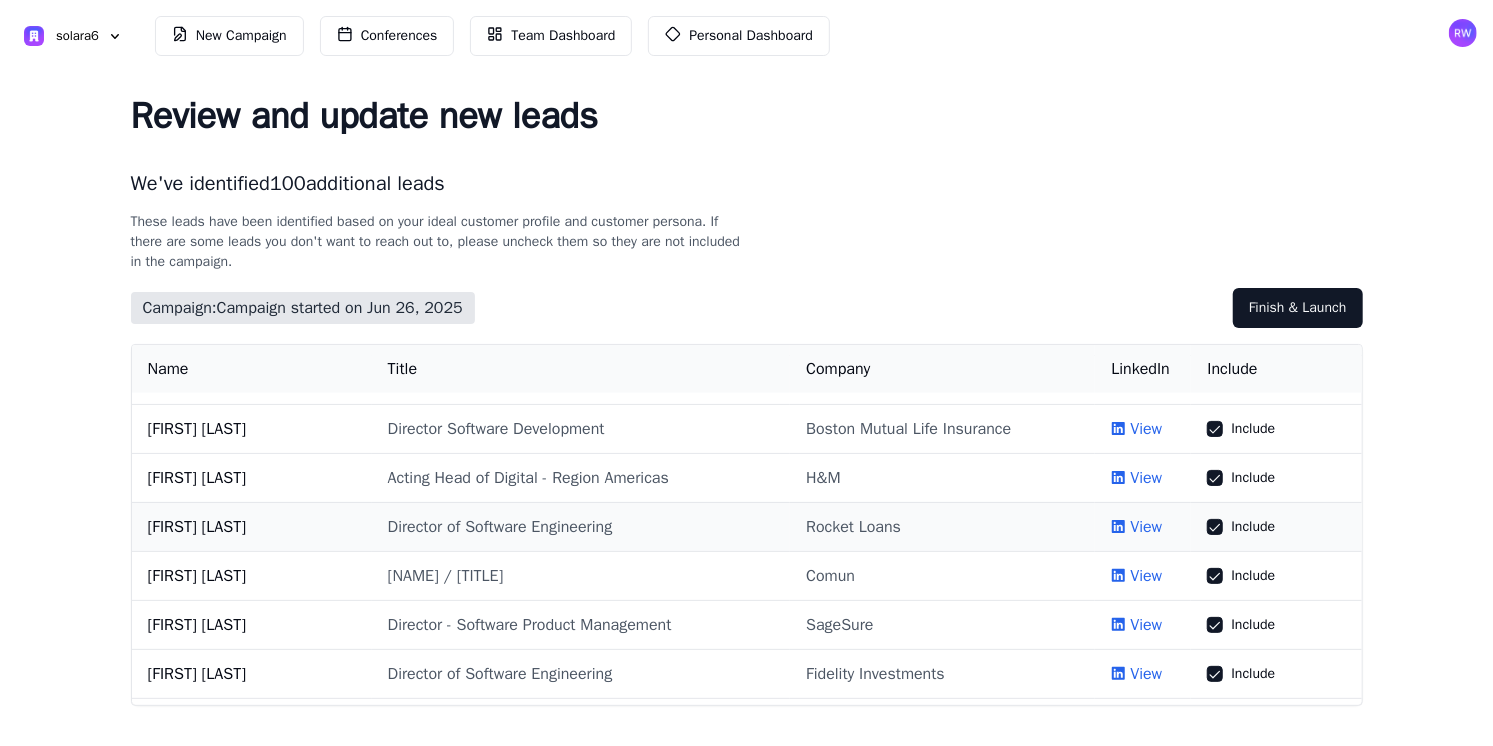 scroll, scrollTop: 2000, scrollLeft: 0, axis: vertical 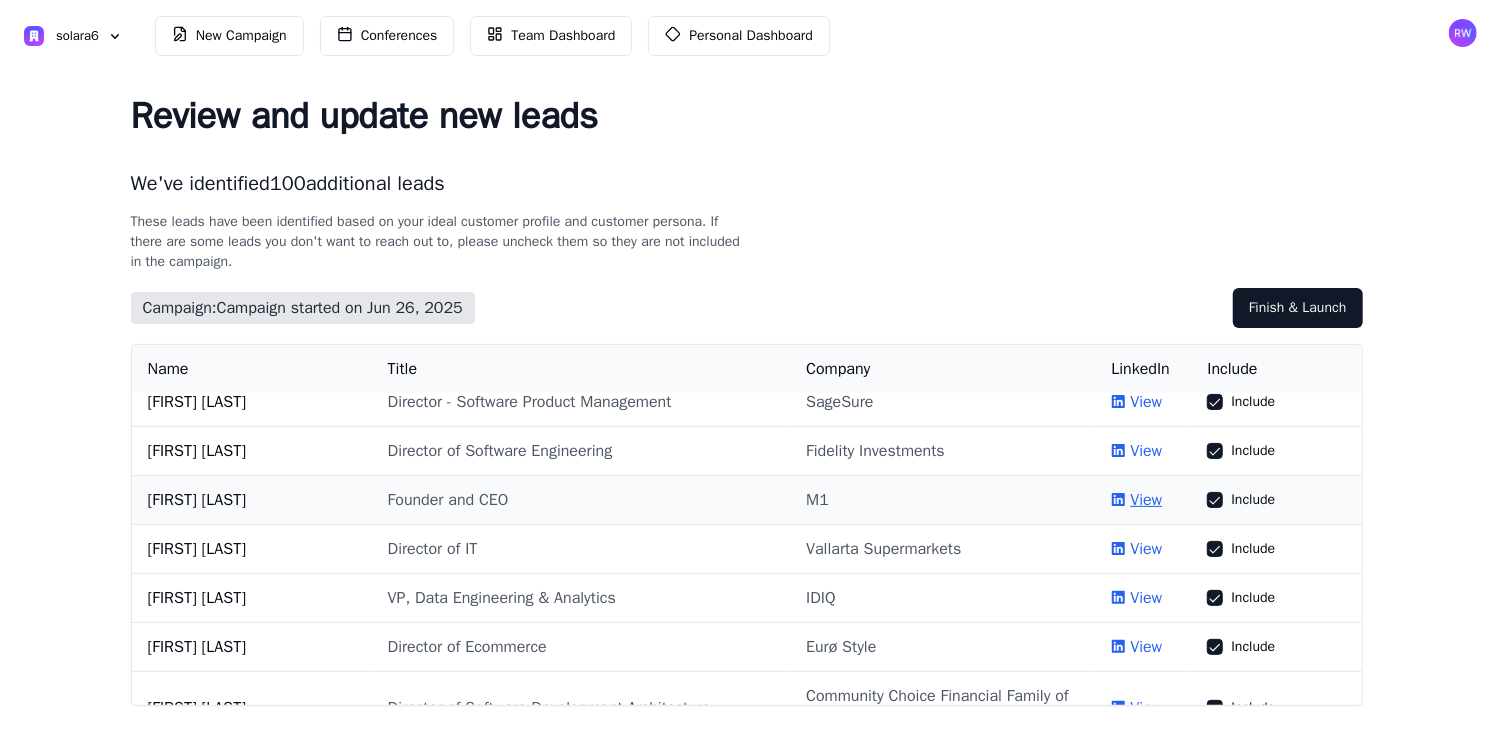 click on "View" at bounding box center (1146, 500) 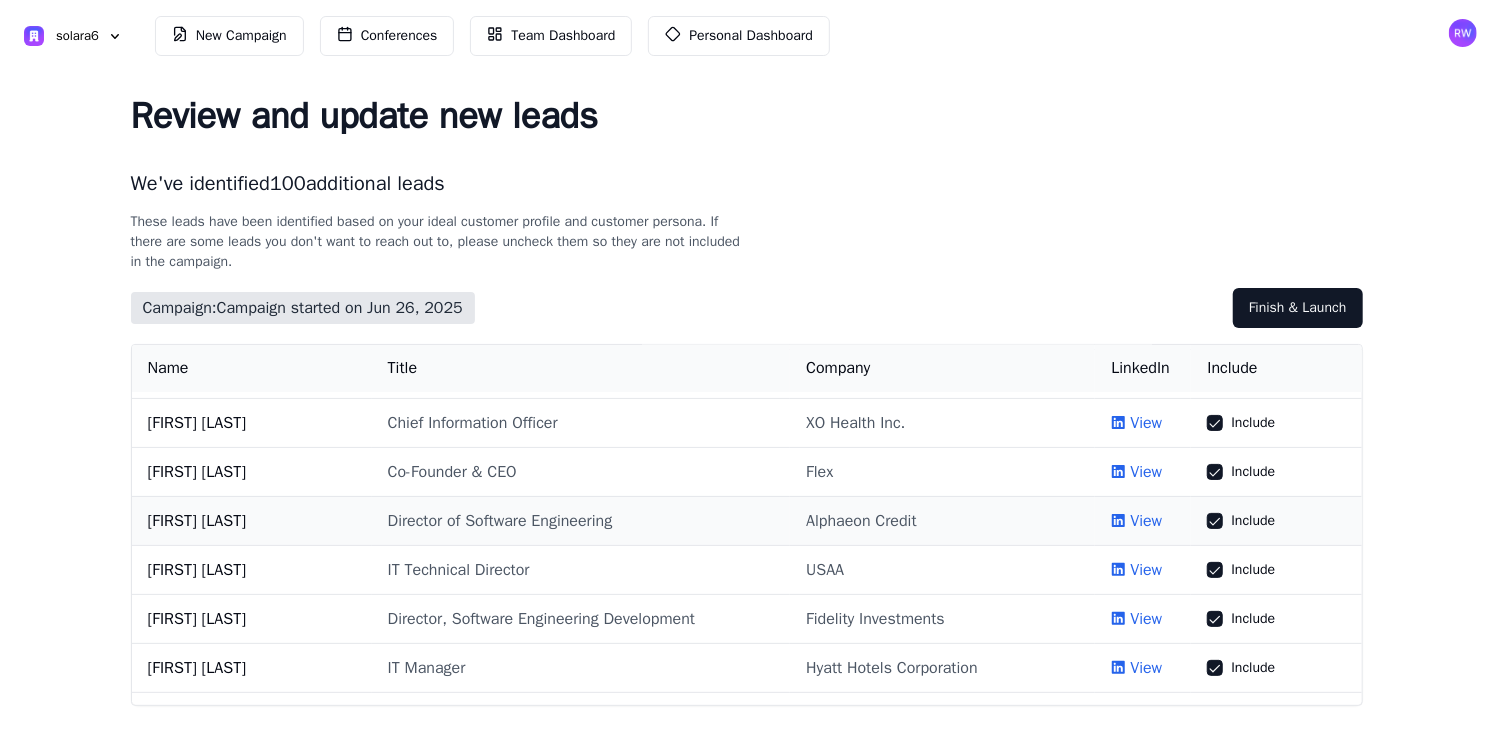 scroll, scrollTop: 2666, scrollLeft: 0, axis: vertical 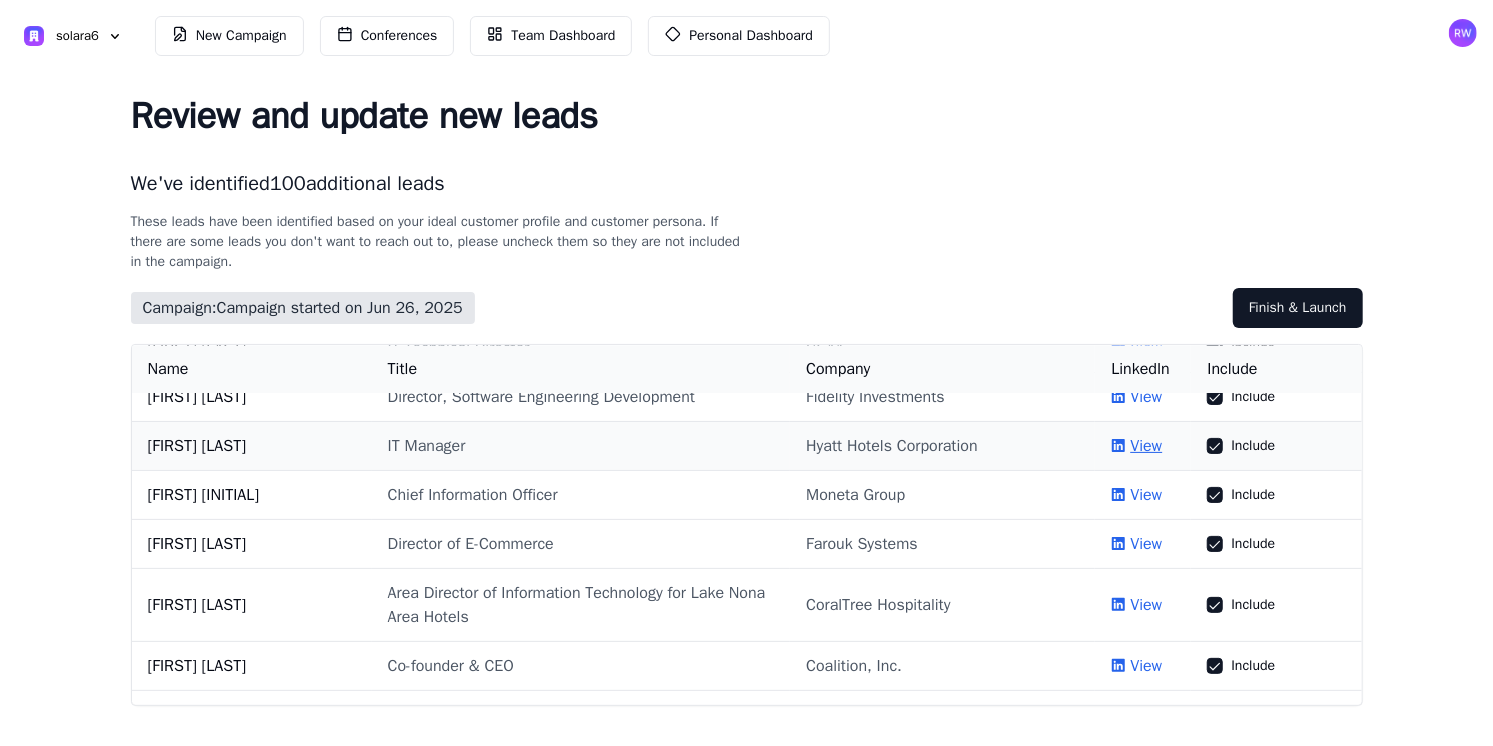 click on "View" at bounding box center (1146, 446) 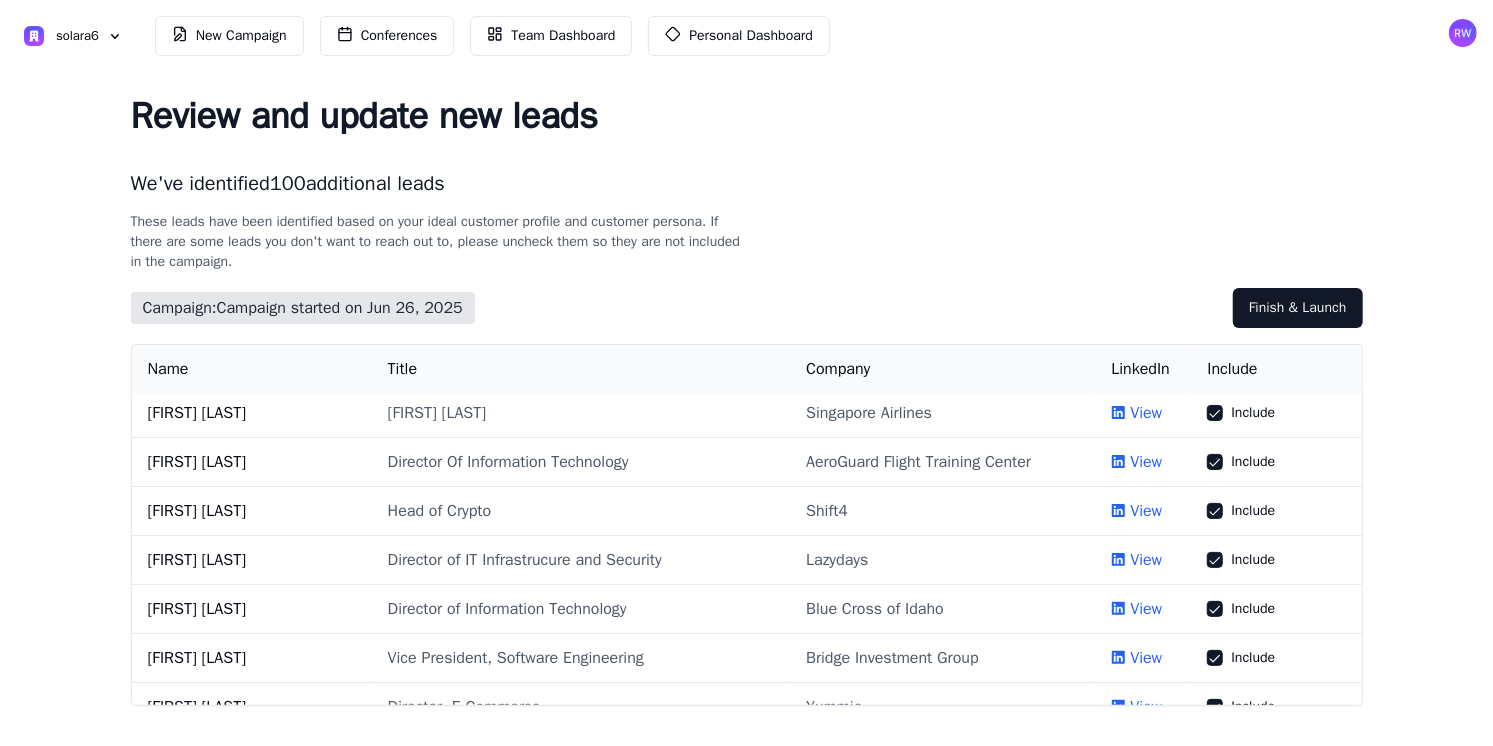 scroll, scrollTop: 3333, scrollLeft: 0, axis: vertical 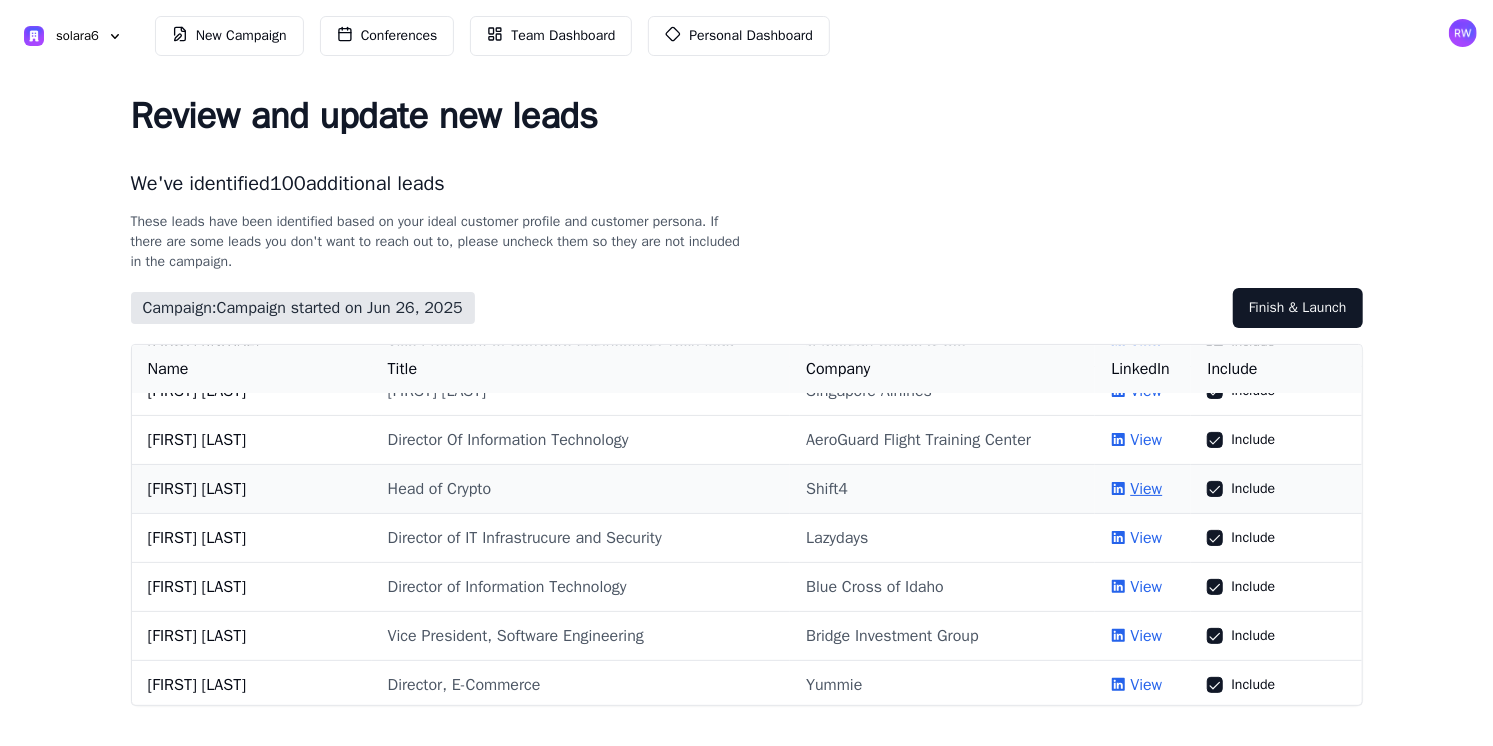 click on "View" at bounding box center [1146, 489] 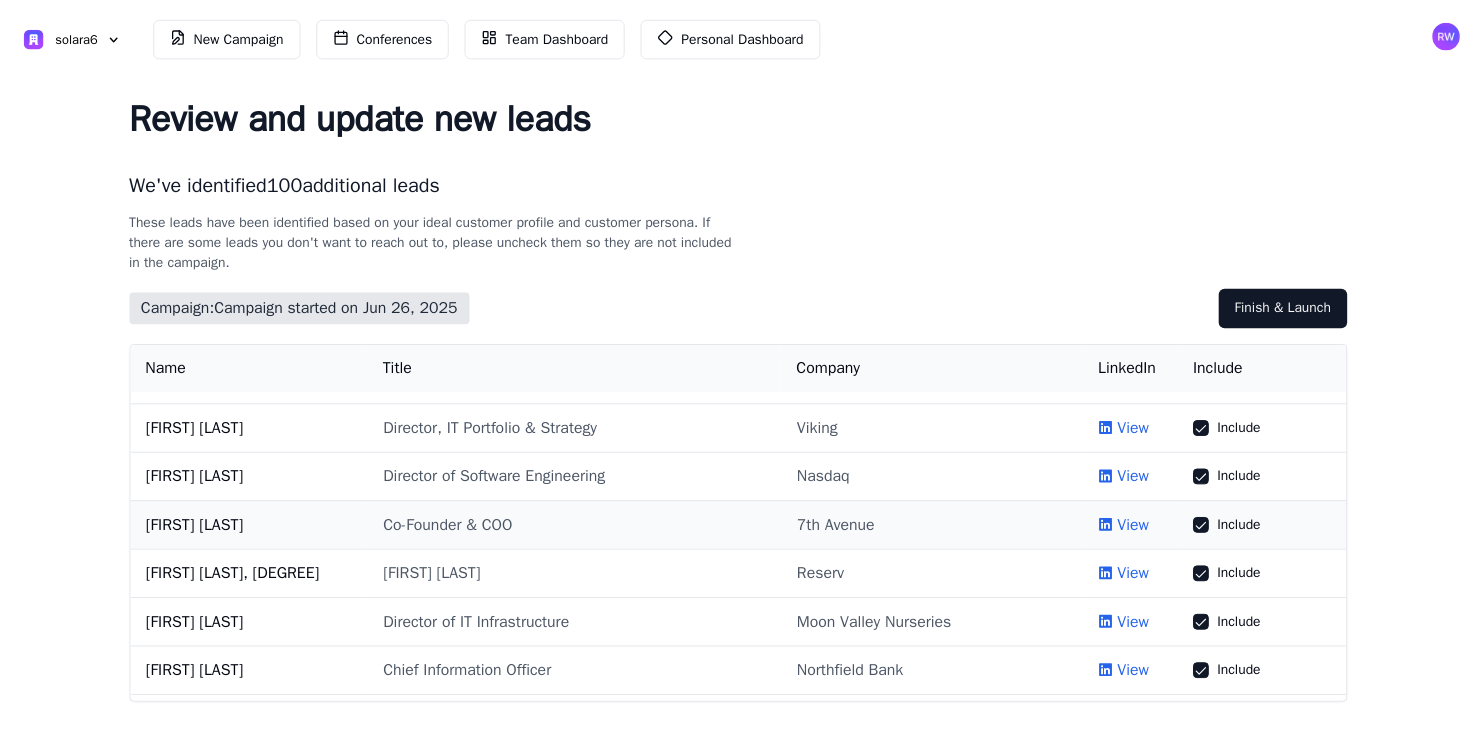 scroll, scrollTop: 4768, scrollLeft: 0, axis: vertical 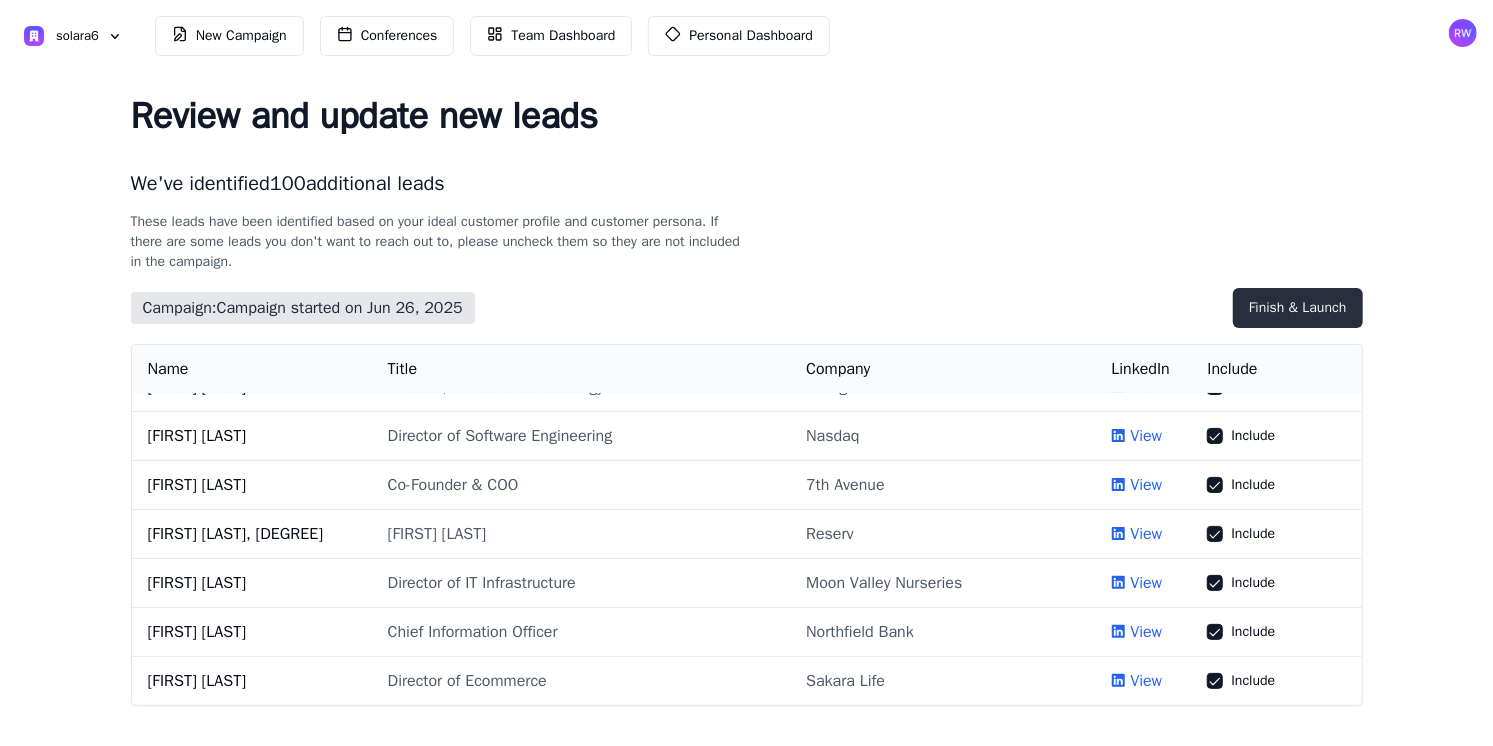 click on "Finish & Launch" at bounding box center (1298, 308) 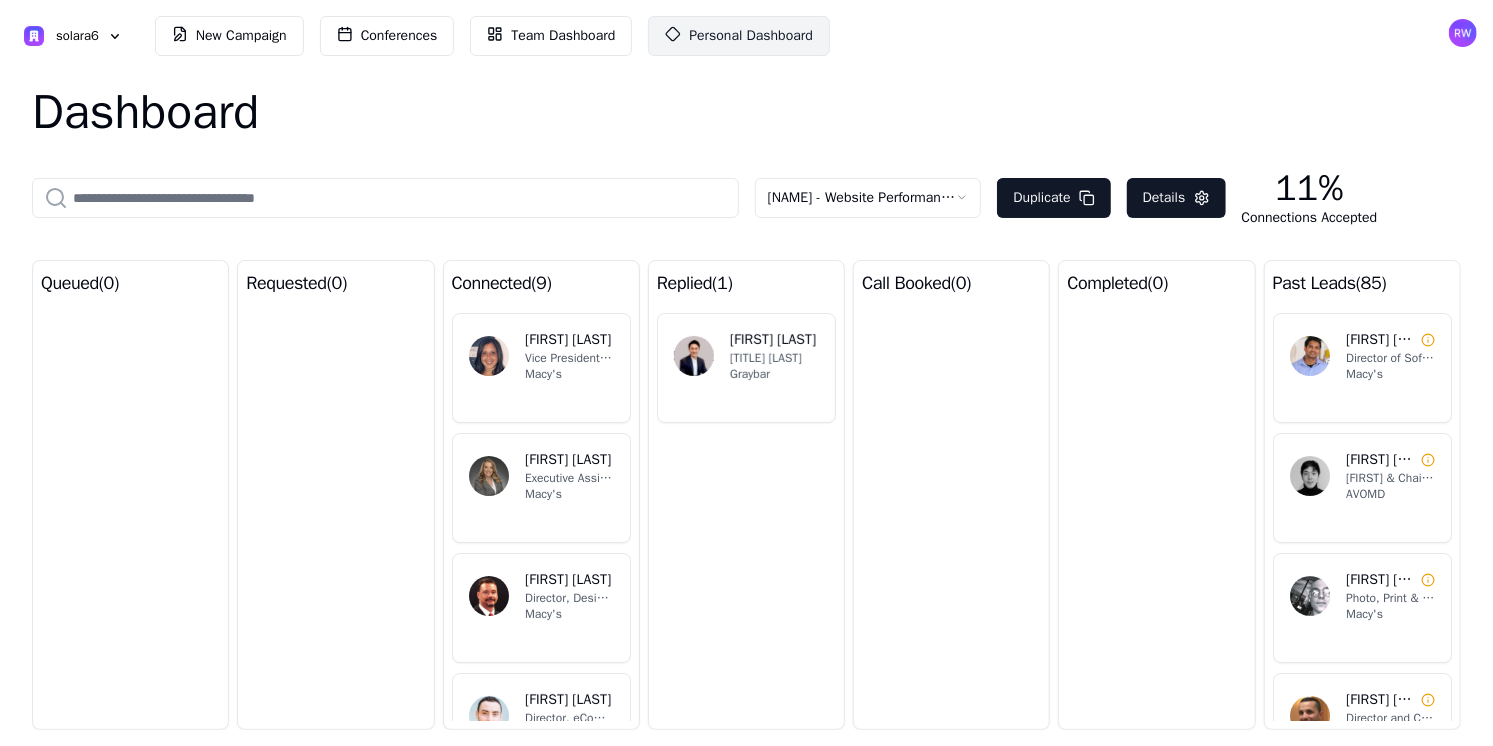 click on "Personal Dashboard" at bounding box center (739, 36) 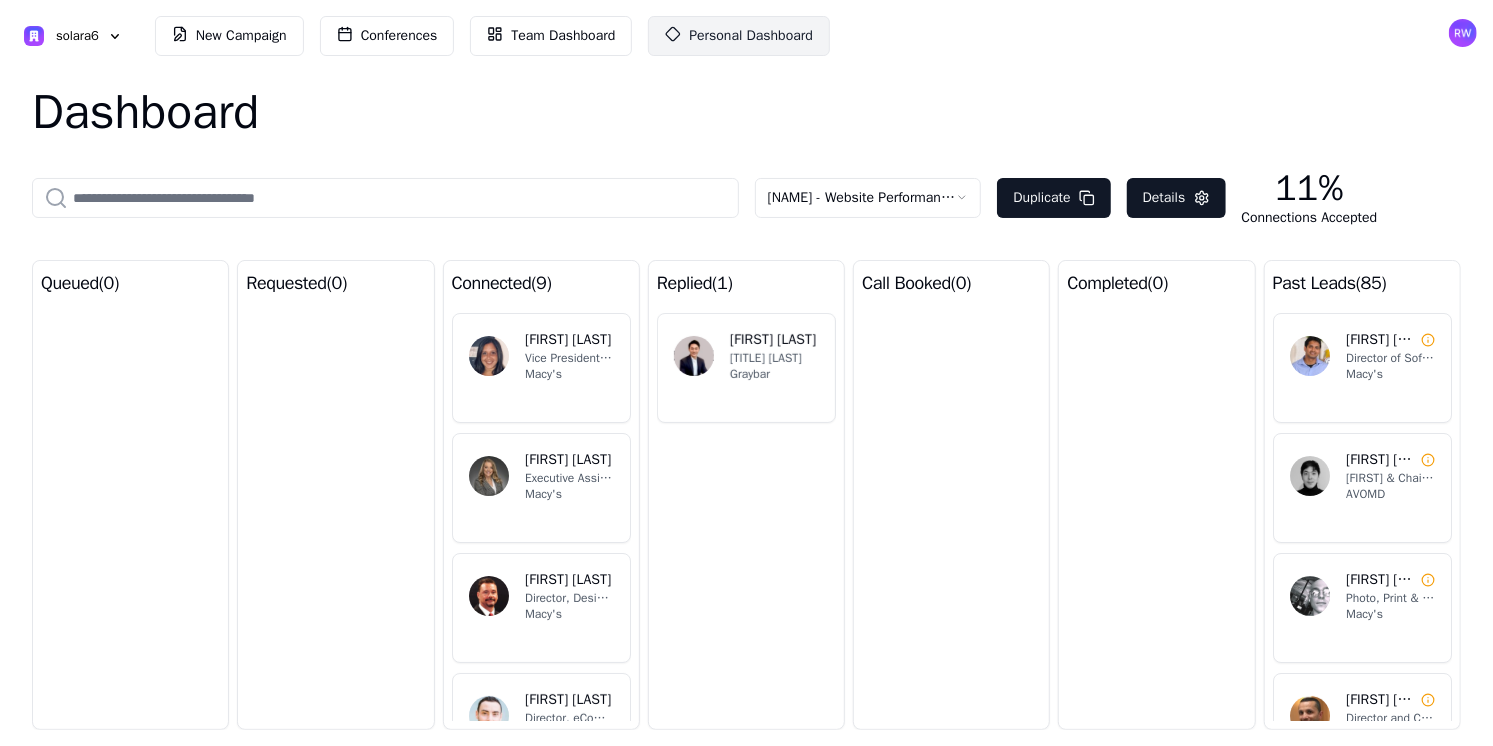click on "Personal Dashboard" at bounding box center (751, 36) 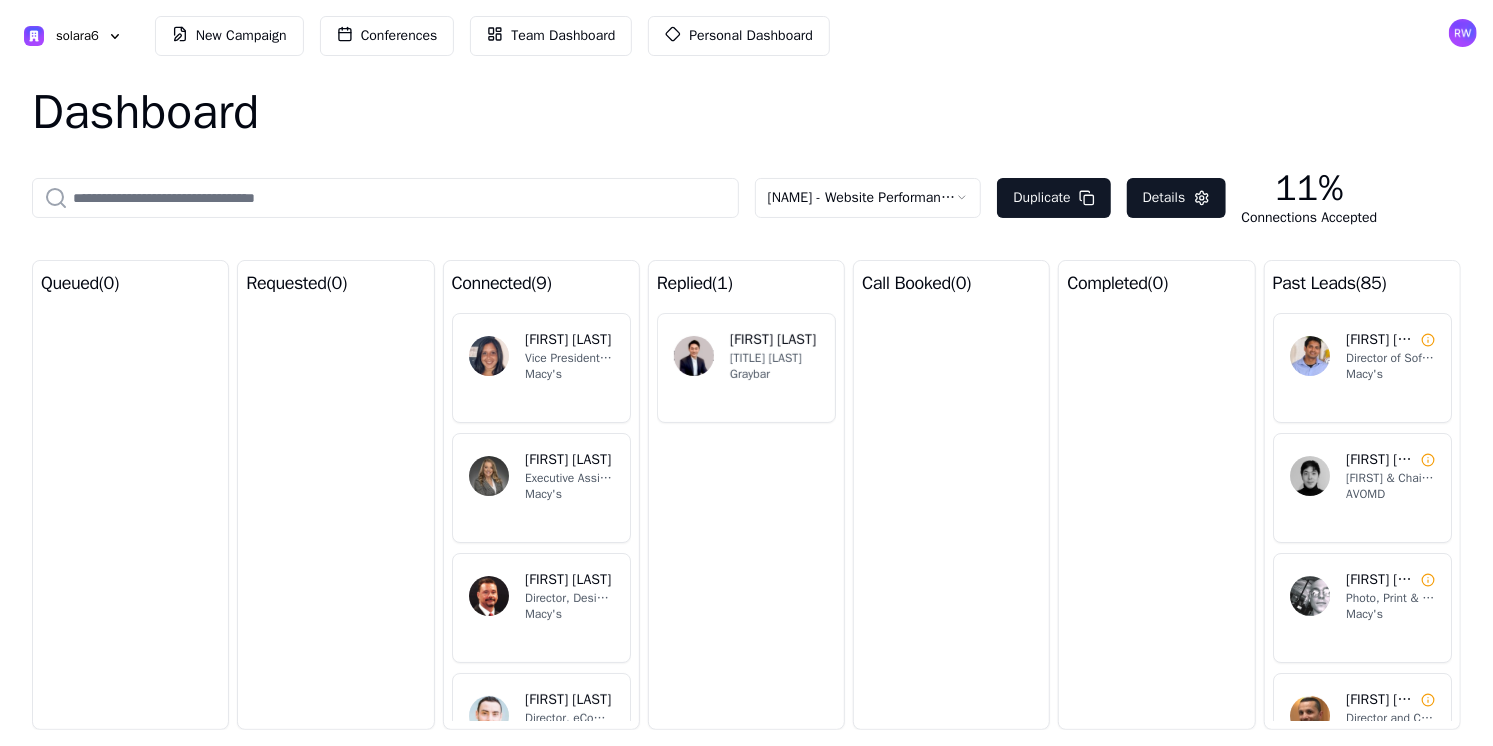 click on "LZ [FIRST] [LAST] Vice President, Human Resources & Merchandising, Marketing, Customer & Digital Business Partner Macy's FR [FIRST] [LAST] Executive Assistant To Chief Information Officer (Chief Information Officer and Chief Technology Officer) Macy's JJ [FIRST] [LAST] Director, Design & Engineer Macy's RD [FIRST] [LAST] Director, eCommerce (Europe) Dorel Juvenile KP [FIRST] [LAST] eCommerce & Experience Senior Director, Human Resources Gap Inc. JF [FIRST] [LAST] Director, Euc Engineering & Automation Toyota Motor Sales USA replied  ( 1 ) WA [FIRST] [LAST] Operations Director, Architecture Graybar call booked  ( 0 ) completed  ( 0 ) past leads  ( 85 ) PM [FIRST] [LAST] Director of Software Engineering Macy's JP [FIRST] [LAST] Founder & Chairman Head of Product & Engineering AVOMD EE [FIRST] [LAST] Macy's AM [FIRST] [LAST]" at bounding box center [746, 373] 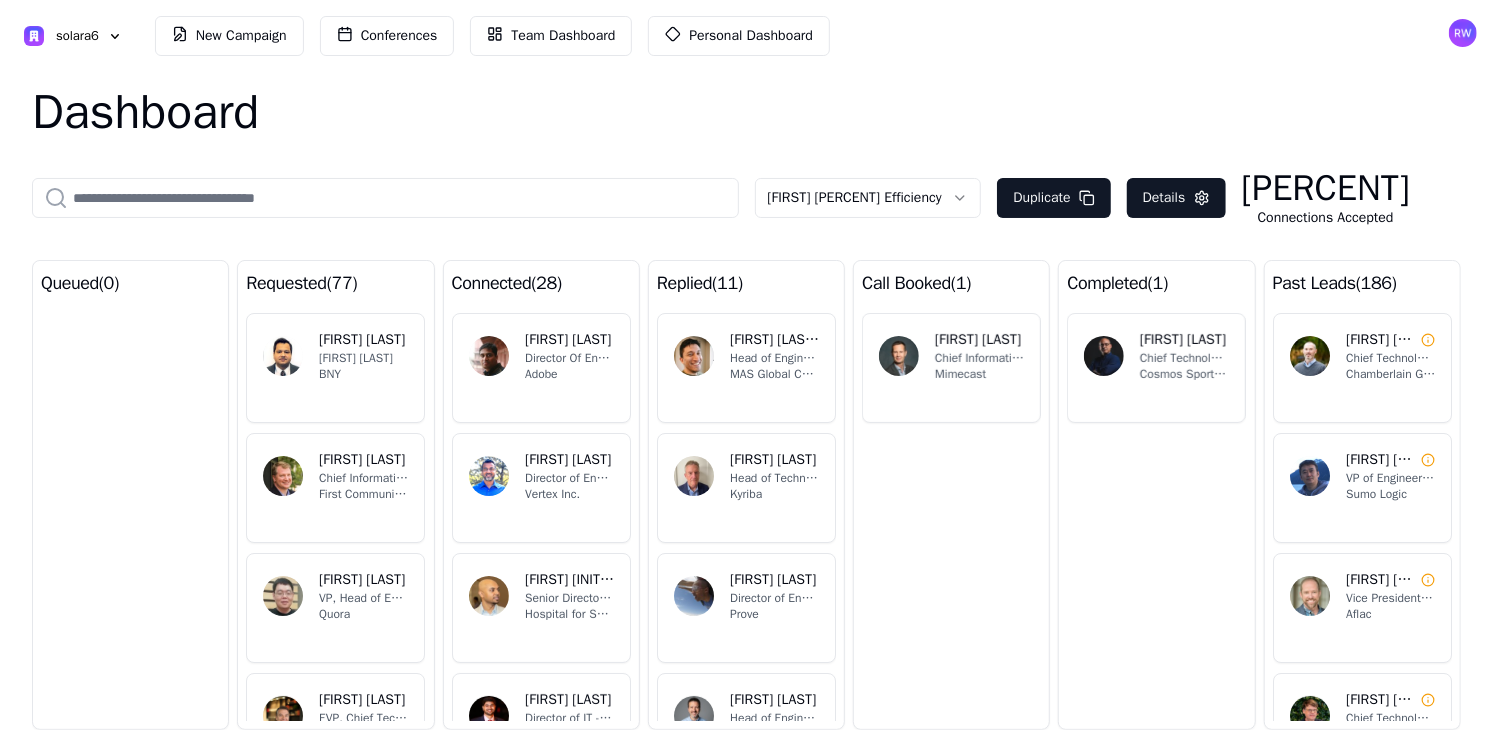 click on "Dashboard" at bounding box center (746, 112) 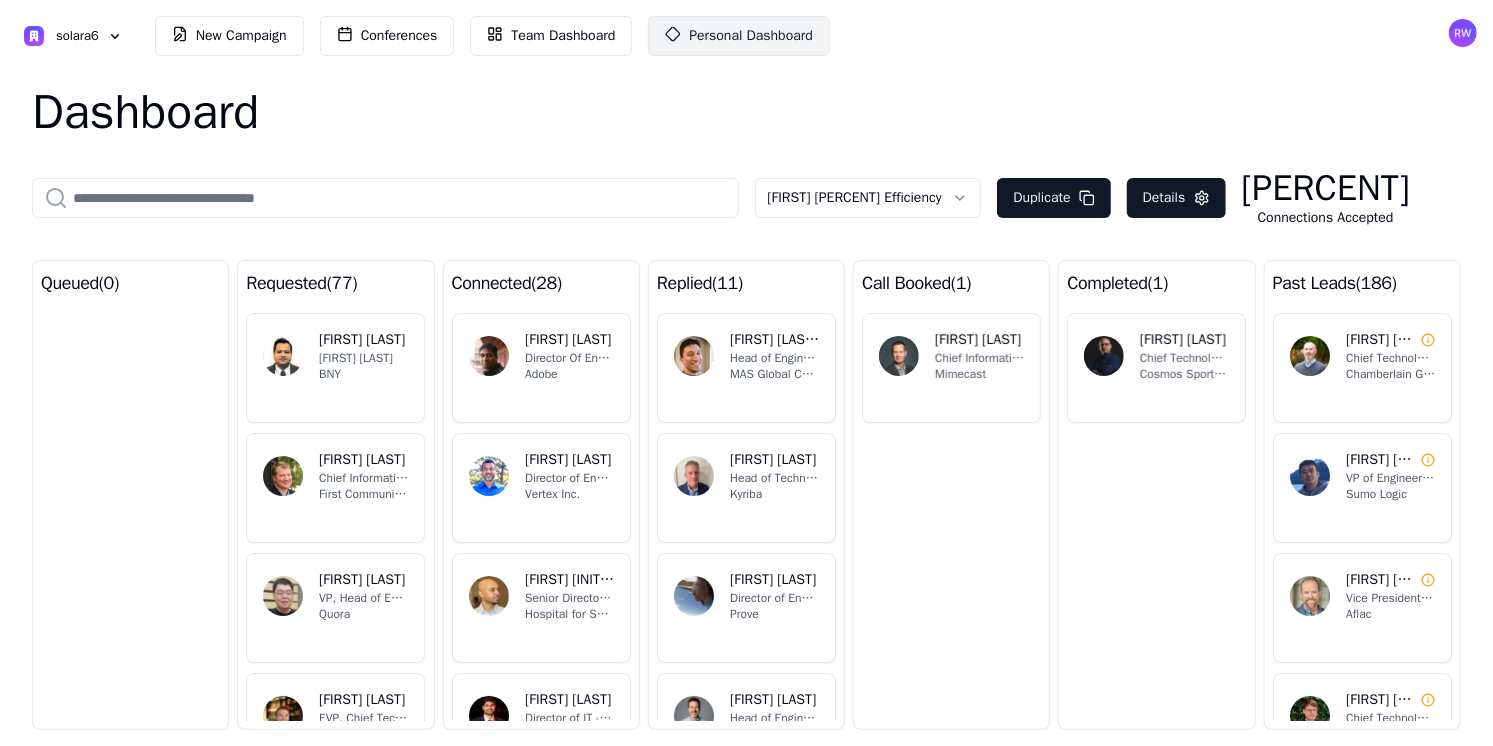 click on "Personal Dashboard" at bounding box center (751, 36) 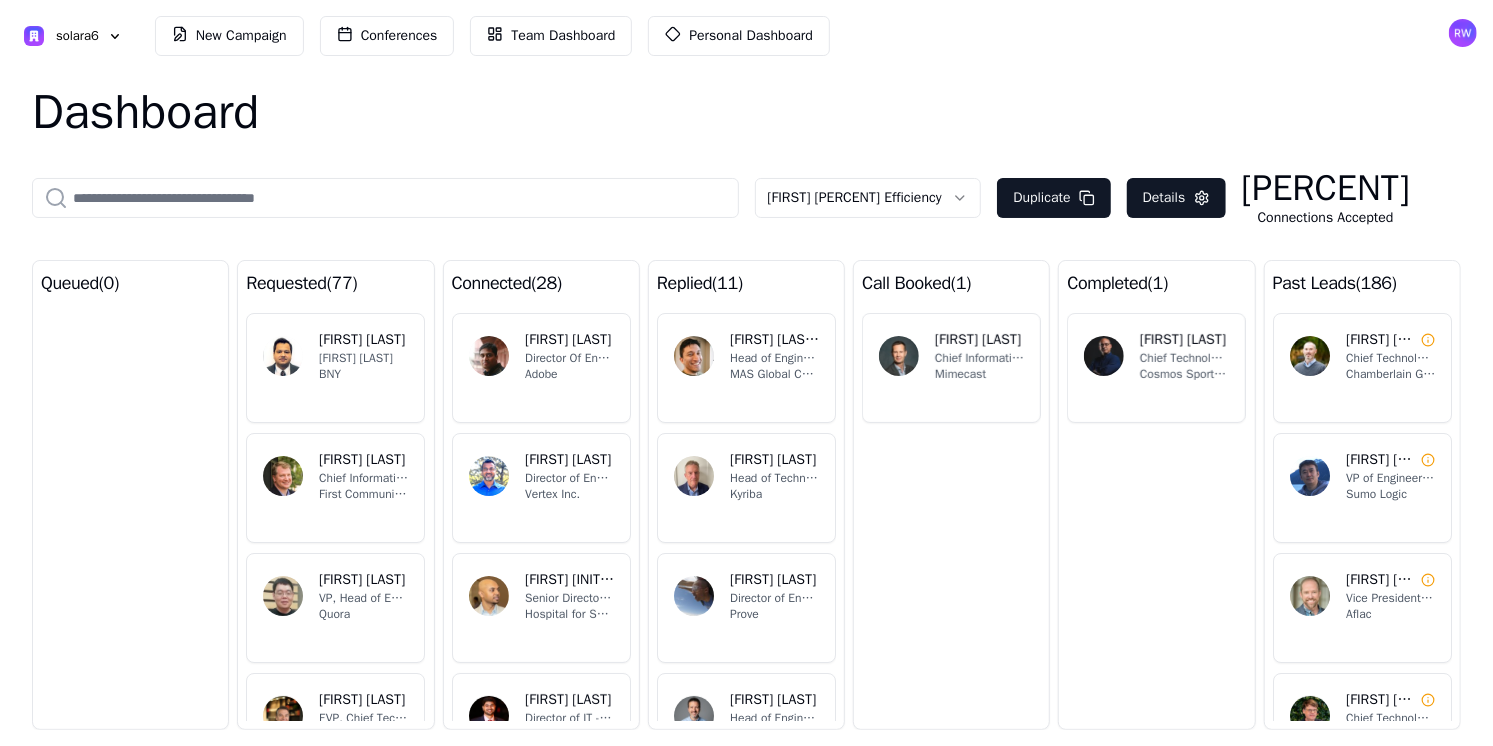 click on "Dashboard [NAME] 30% Efficiency Duplicate Details 13% Connections Accepted queued  ( 0 ) requested  ( 77 ) RC Raja C. Director of Data Engineering BNY AB Andrew Badstubner Chief Information Officer First Community Mortgage MF Michael Fu VP, Head of Engineering Quora JR Justin Ricketts EVP, Chief Technology Officer Goosehead Insurance Agency HT Horng Tern Executive Vice President of Engineering FairSquare JJ James Jay Chief Technology Officer Valant connected  ( 28 ) SP Srinivas Peri Director Of Engineering, Ethos (Adobe Cloud Foundation Platform) Adobe TS Trushar Shah Director of Engineering Vertex Inc. RT Rajiev T. Senior Director of Engineering, Digital Software Hospital for Special Surgery AM Abhilash Mohan Director of IT - Head of Data Engineering ABN AMRO Bank N.V. ZN Zac Nickens Director of Engineering, Cloud & DevOps Cover Whale DW Dave Walters Chief Technology Officer Hired replied  ( 11 ) VH Victor Daniel Casas Hernandez CB Kyriba RT 1" at bounding box center (746, 409) 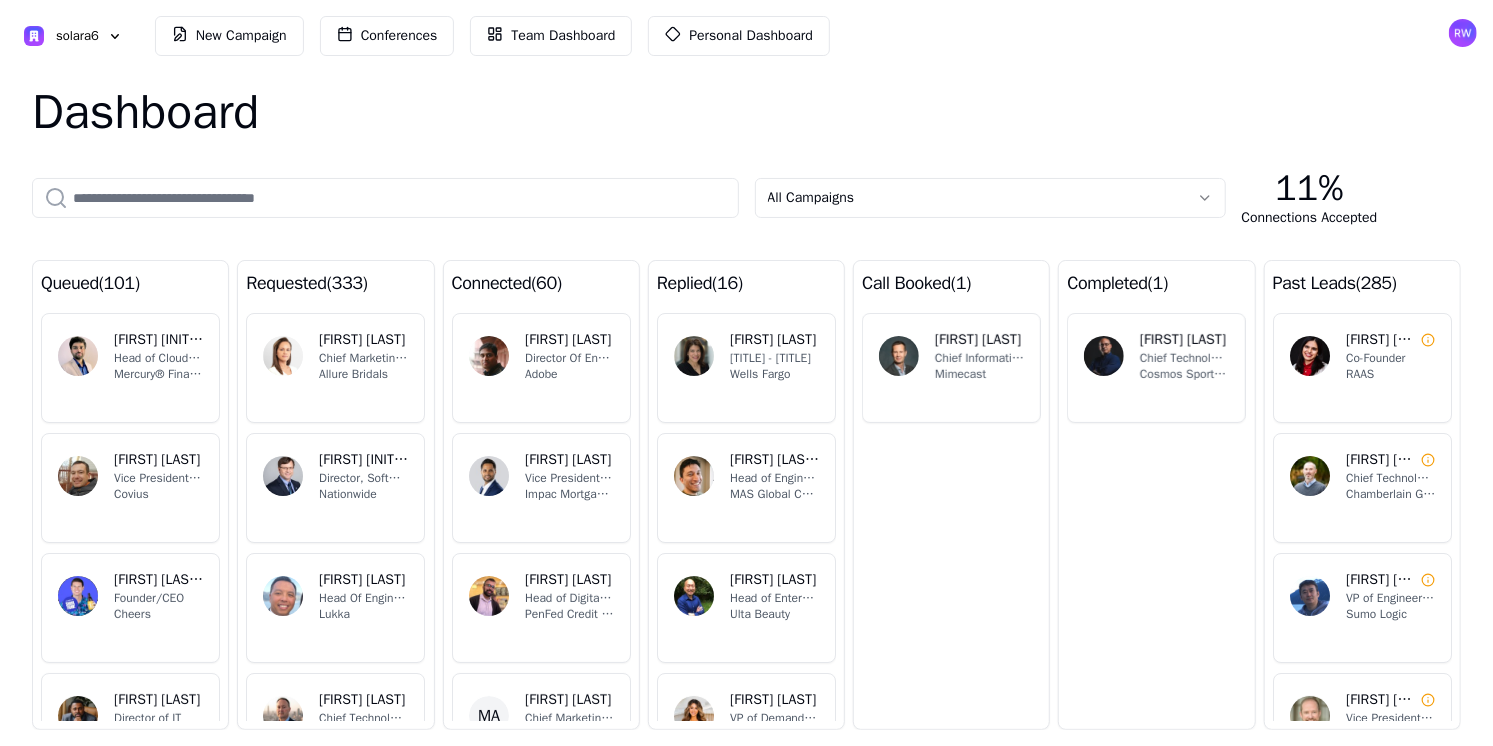 click on "Dashboard" at bounding box center (746, 112) 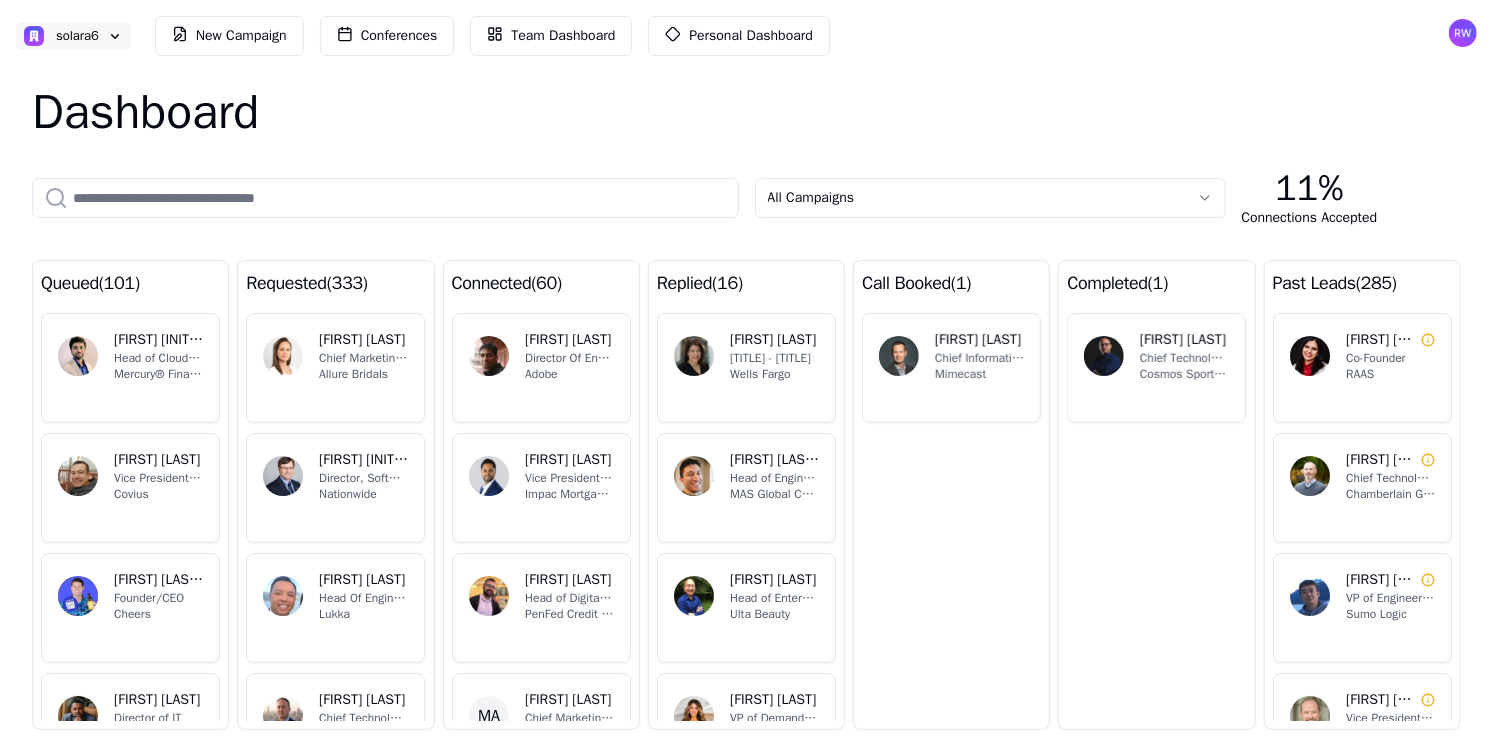 click on "solara6" at bounding box center [77, 36] 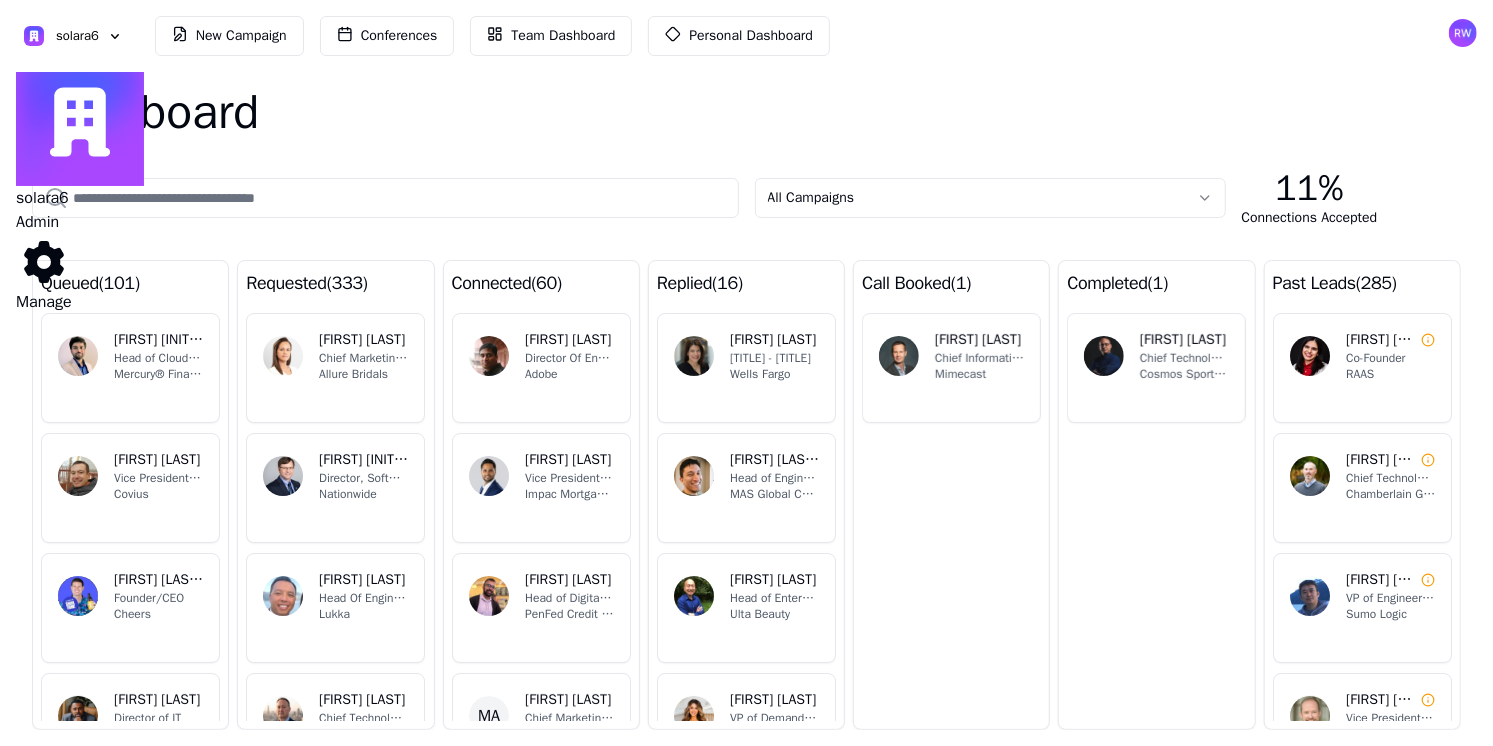 click on "Admin" at bounding box center (80, 222) 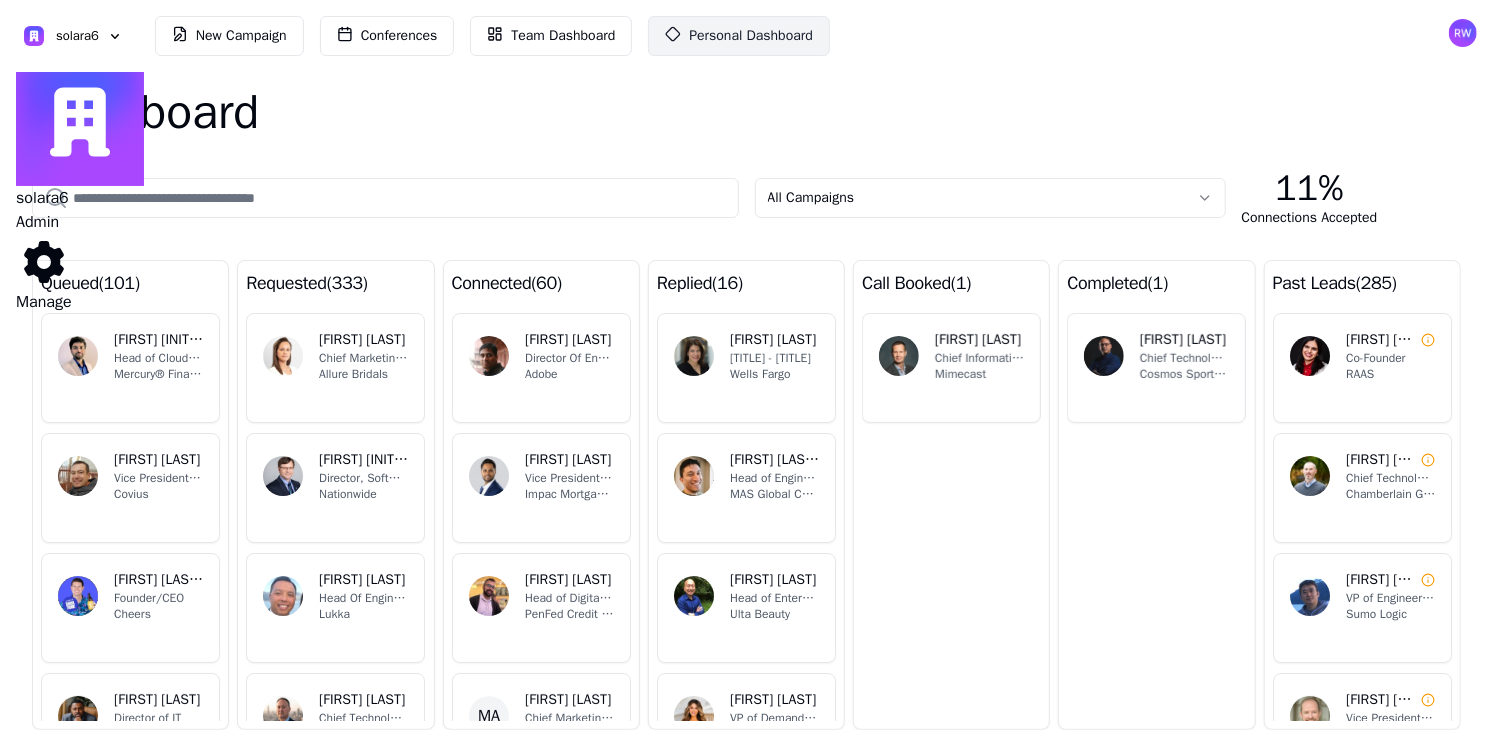 drag, startPoint x: 760, startPoint y: 78, endPoint x: 671, endPoint y: 40, distance: 96.77293 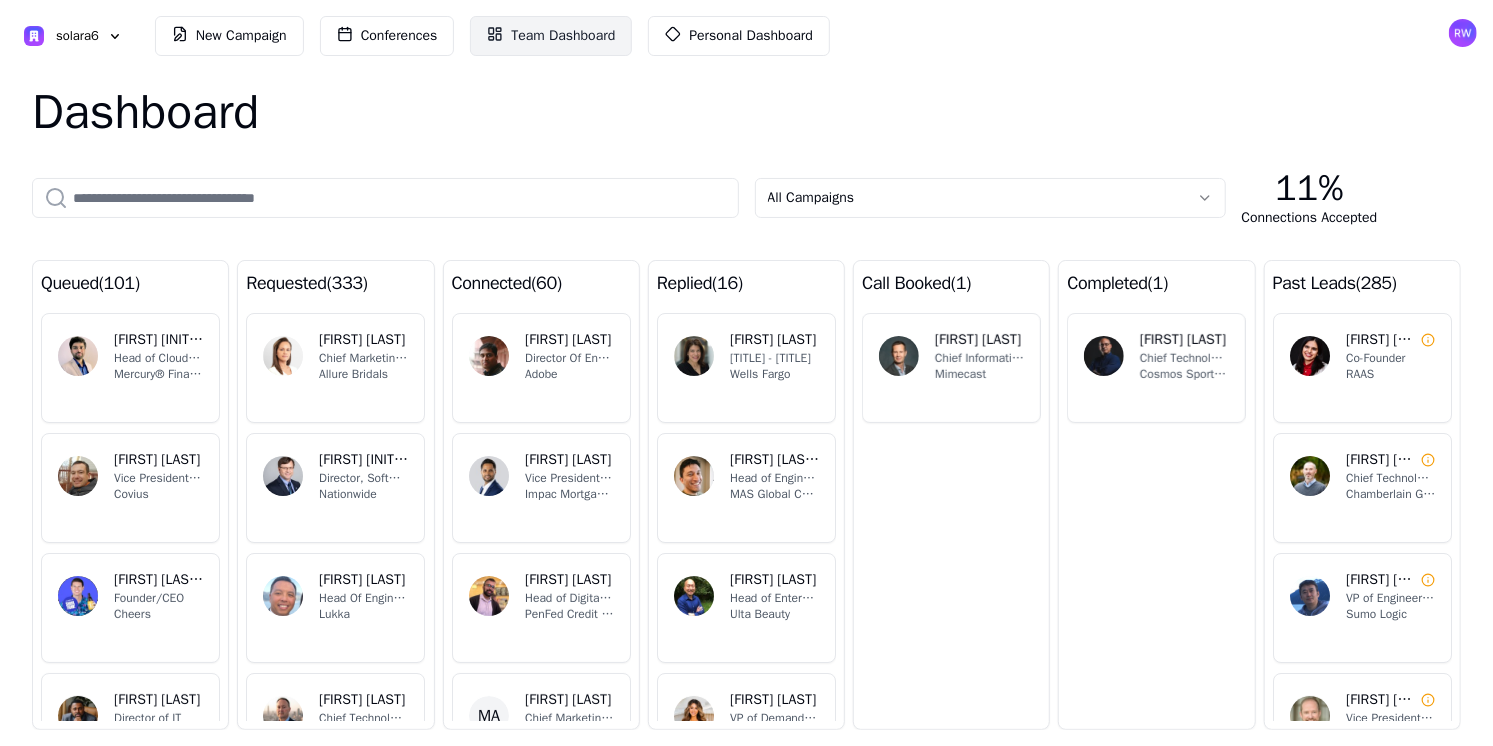 click on "Team Dashboard" at bounding box center (551, 36) 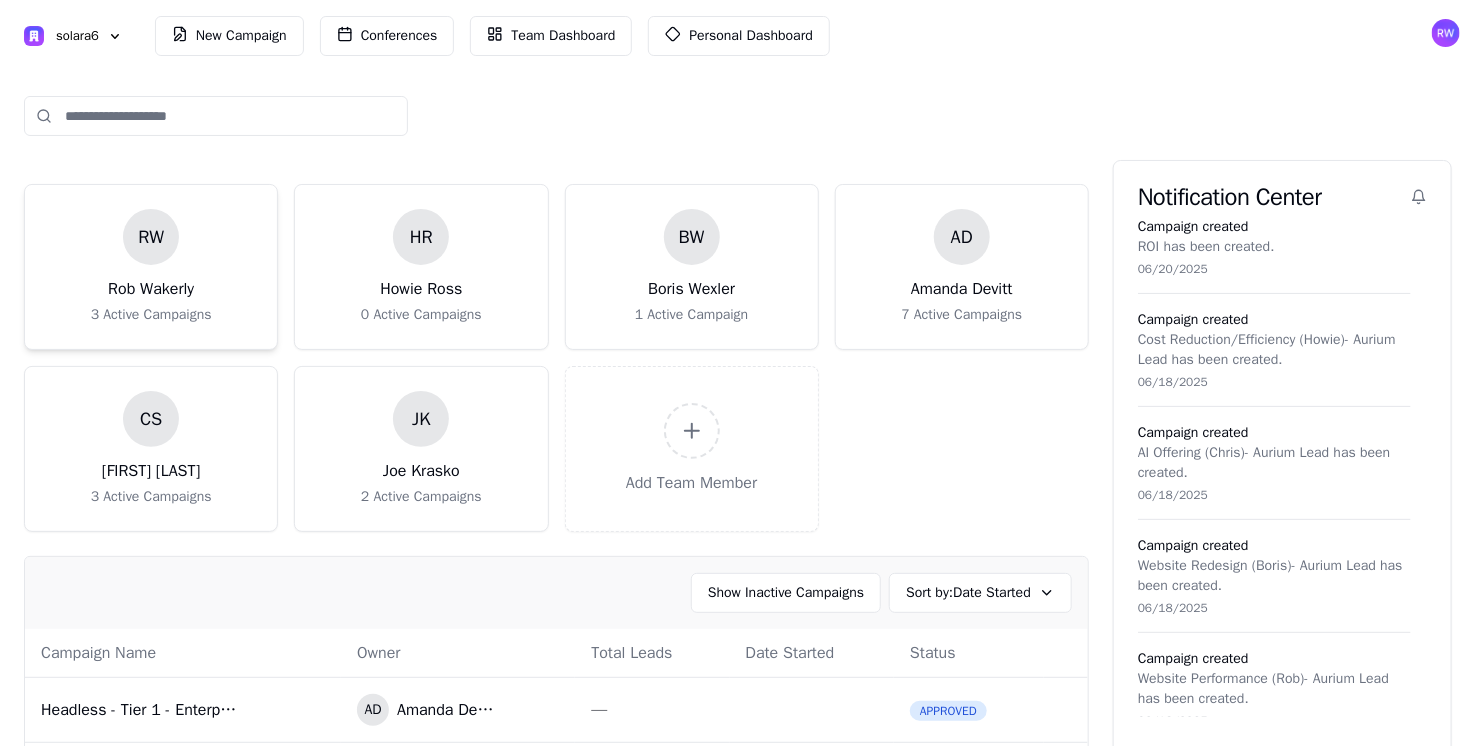 click on "Rob Wakerly" at bounding box center (151, 289) 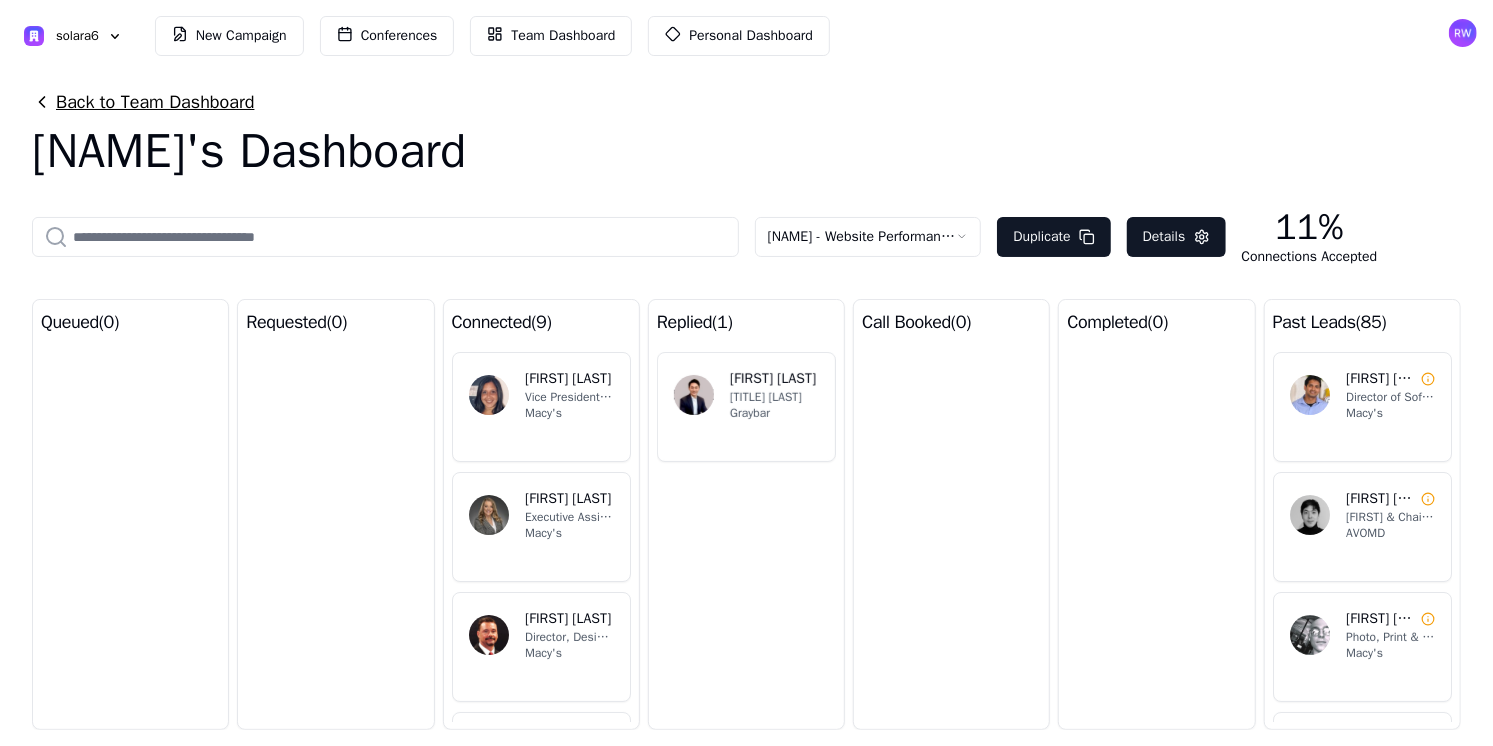 click on "Back to Team Dashboard" at bounding box center (143, 102) 